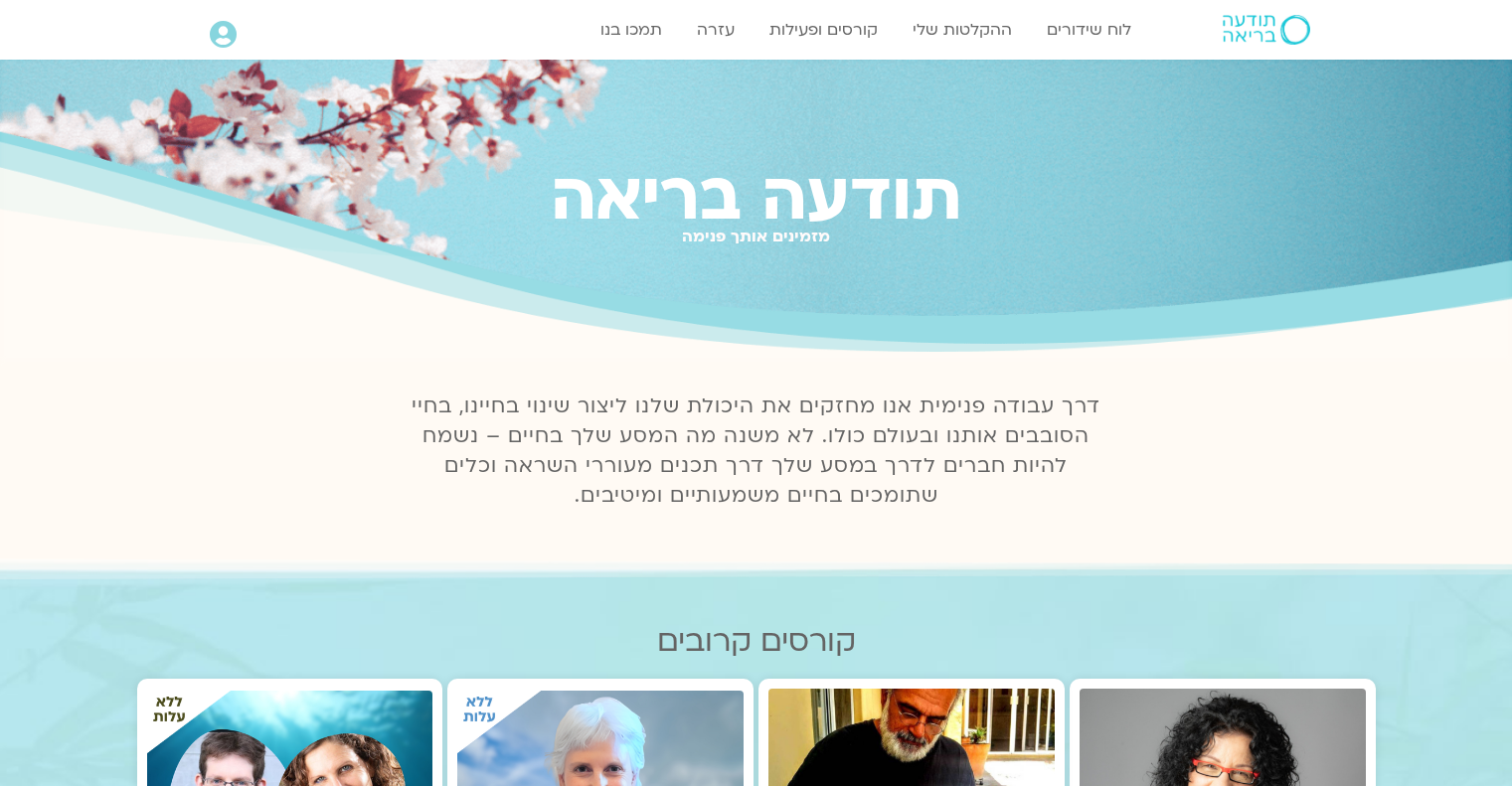 scroll, scrollTop: 0, scrollLeft: 0, axis: both 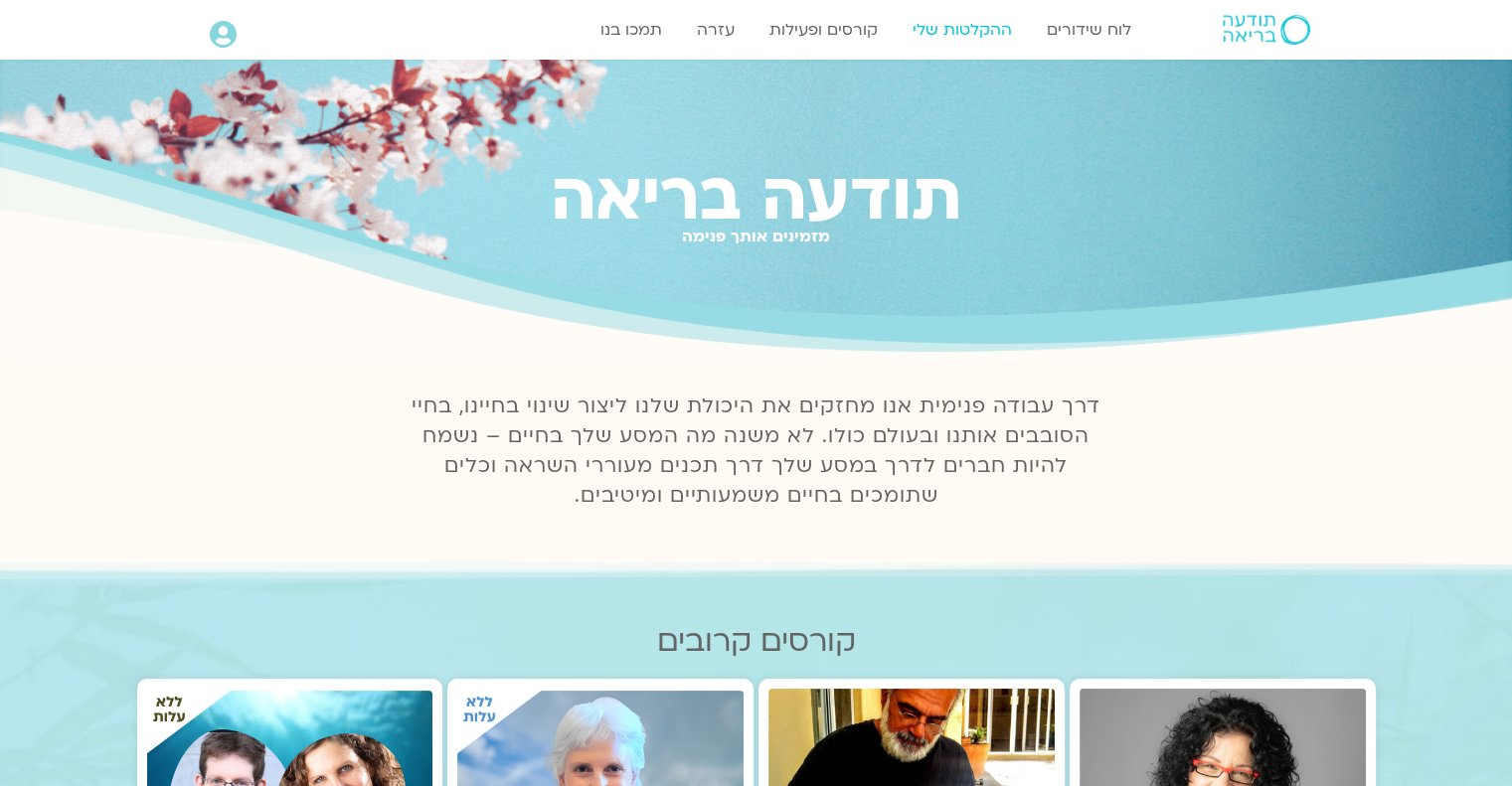 click on "ההקלטות שלי" at bounding box center (962, 30) 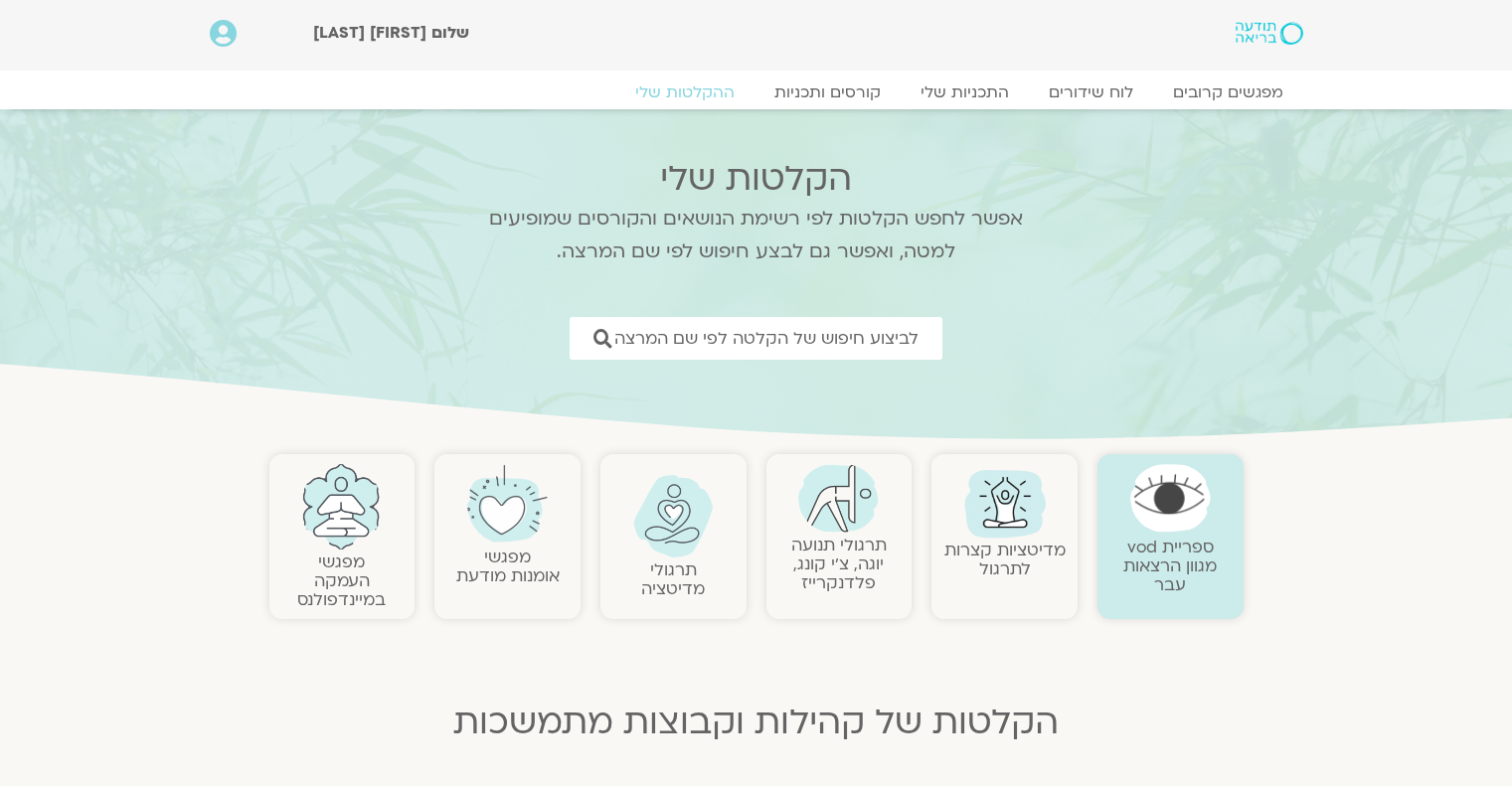 scroll, scrollTop: 0, scrollLeft: 0, axis: both 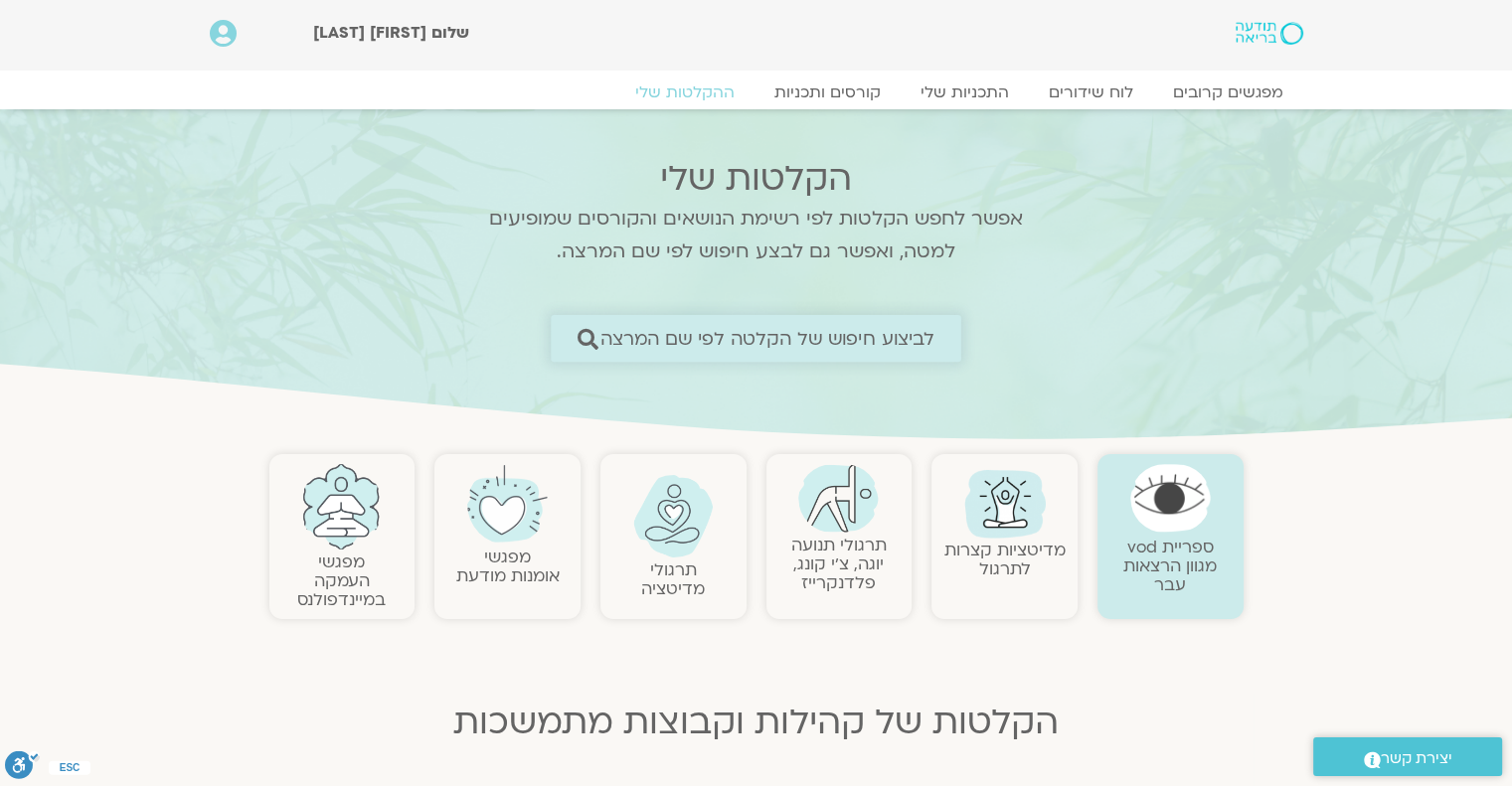 click on "לביצוע חיפוש של הקלטה לפי שם המרצה" at bounding box center (767, 338) 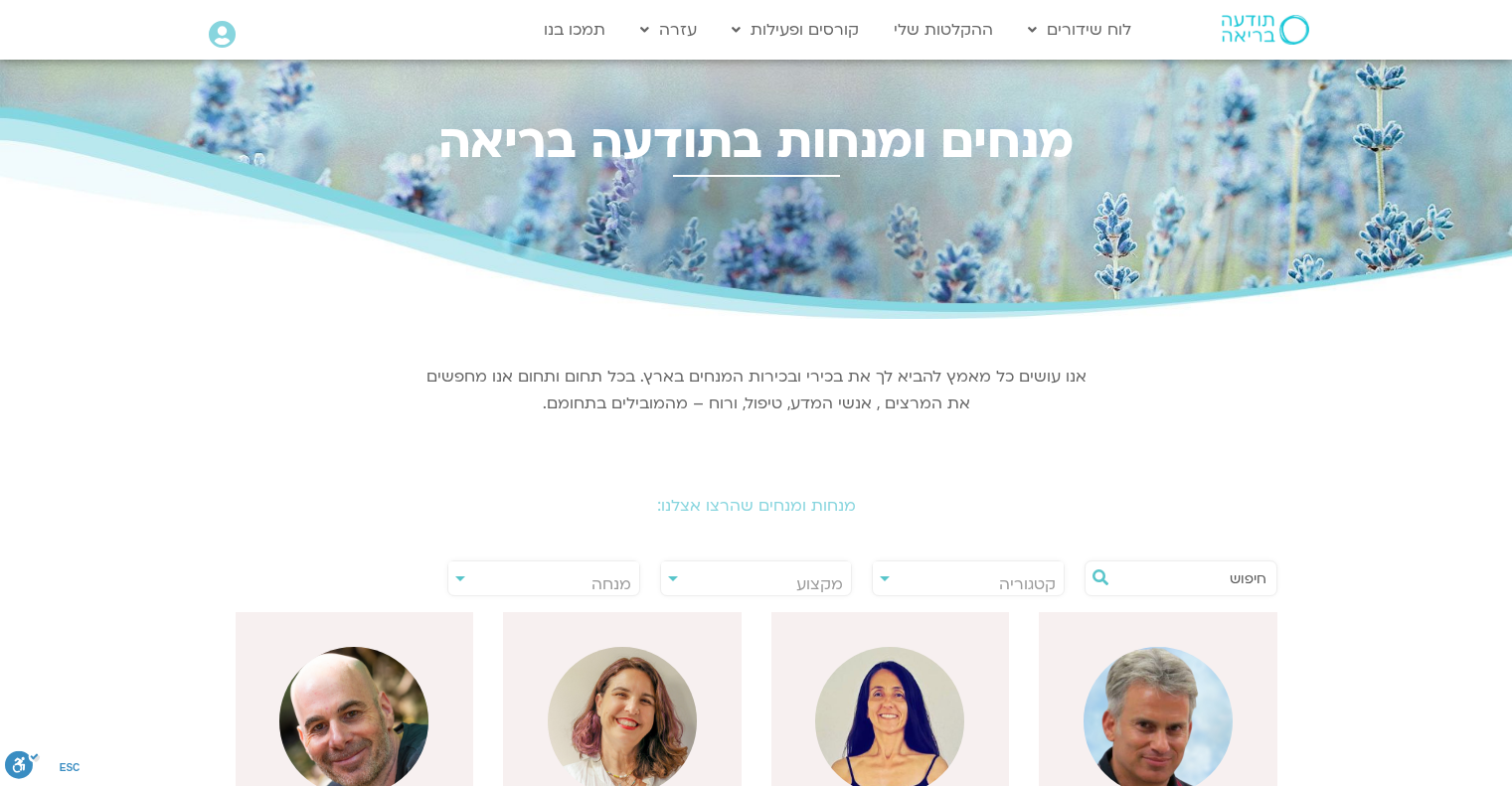 scroll, scrollTop: 0, scrollLeft: 0, axis: both 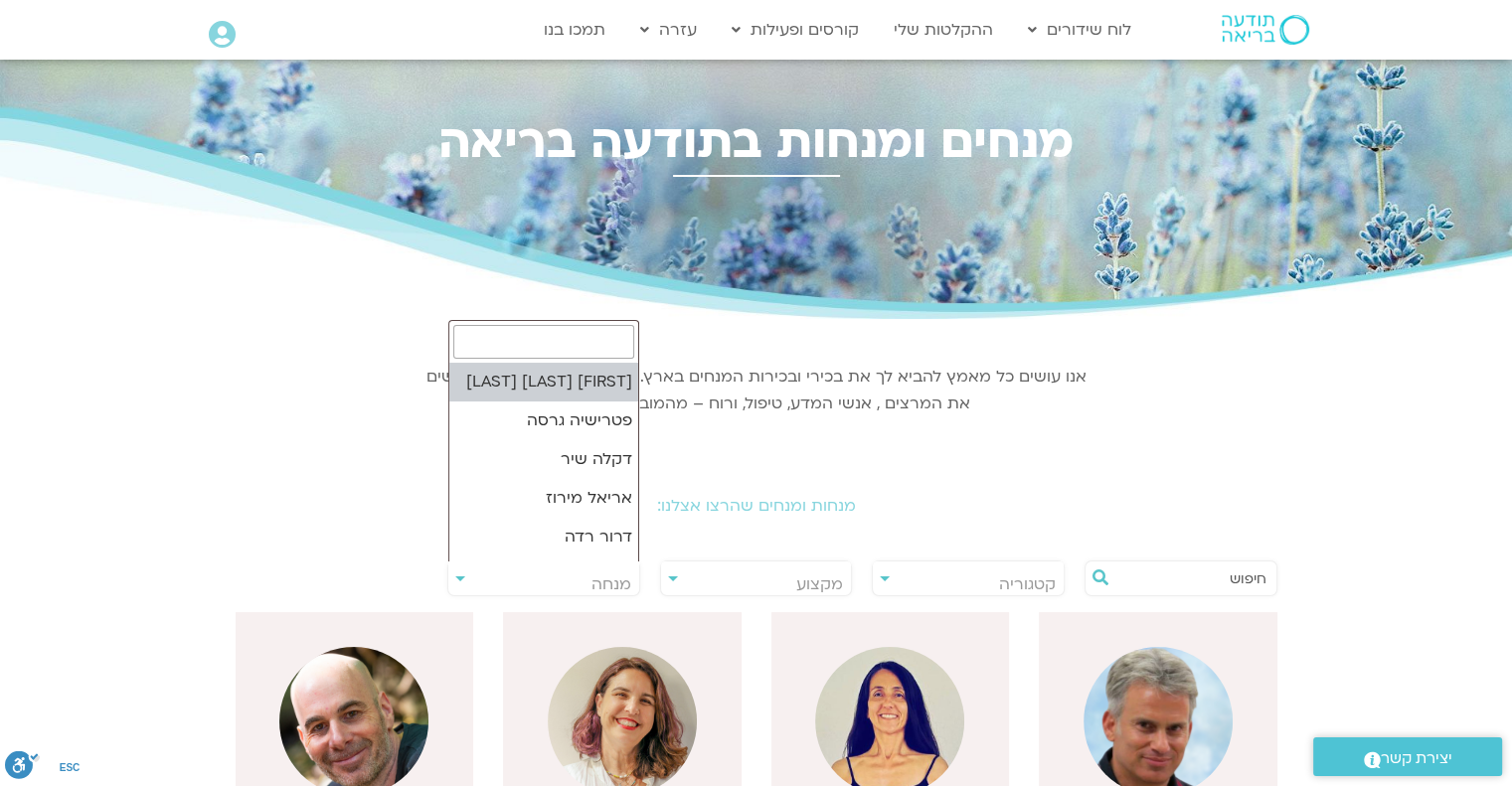 click on "מנחה" at bounding box center (544, 584) 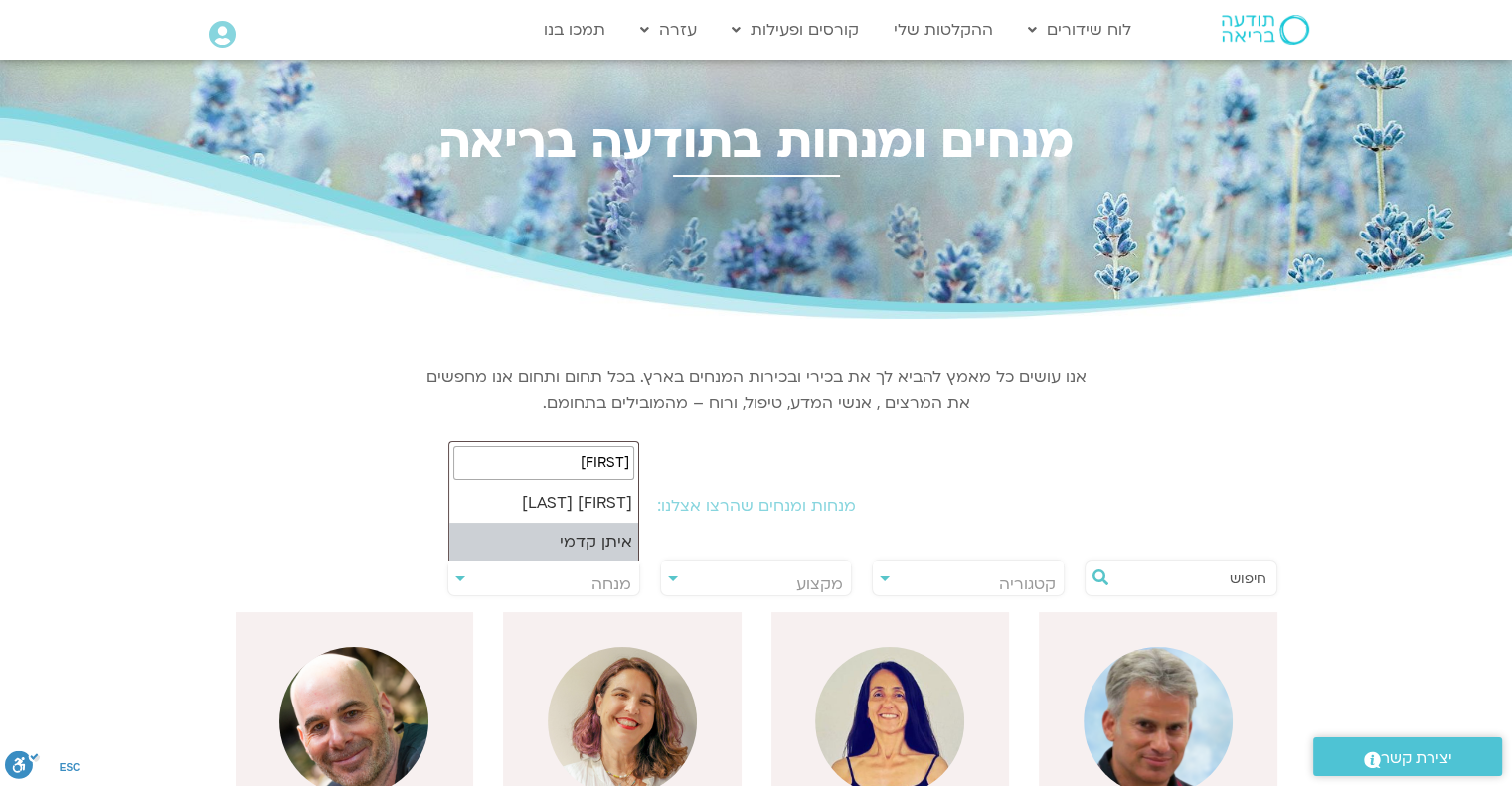 type on "[FIRST]" 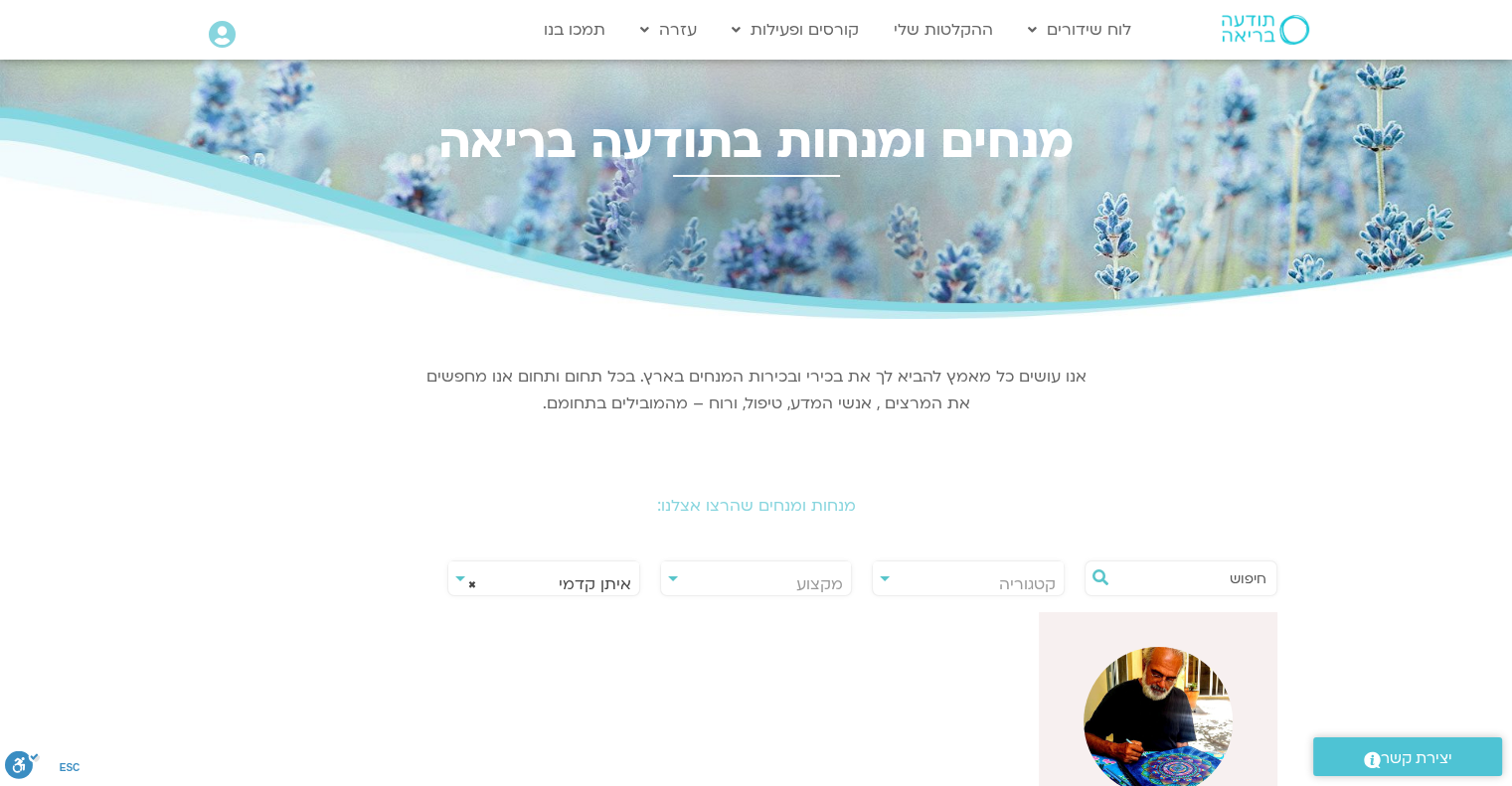 scroll, scrollTop: 331, scrollLeft: 0, axis: vertical 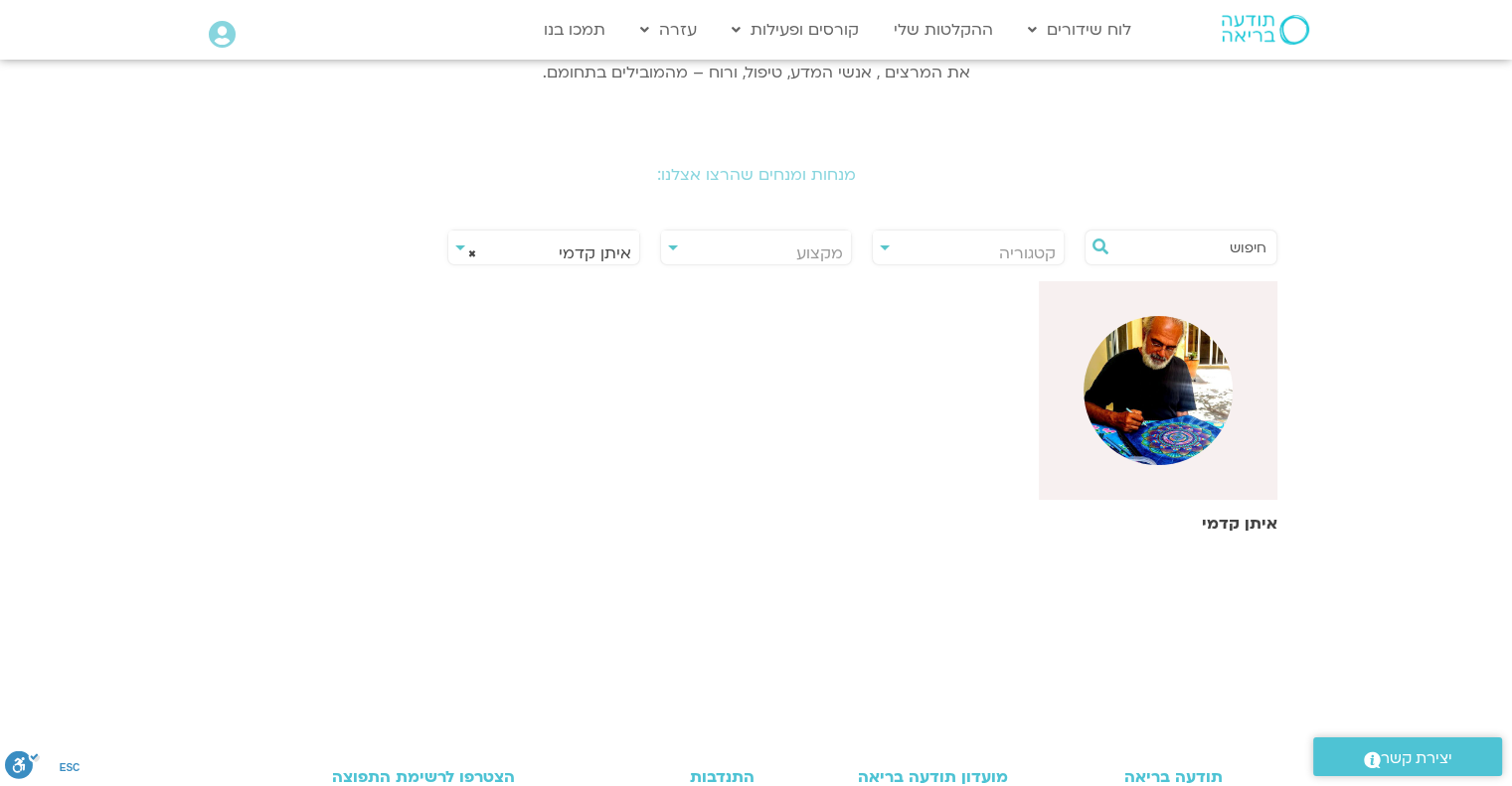 click at bounding box center (1158, 391) 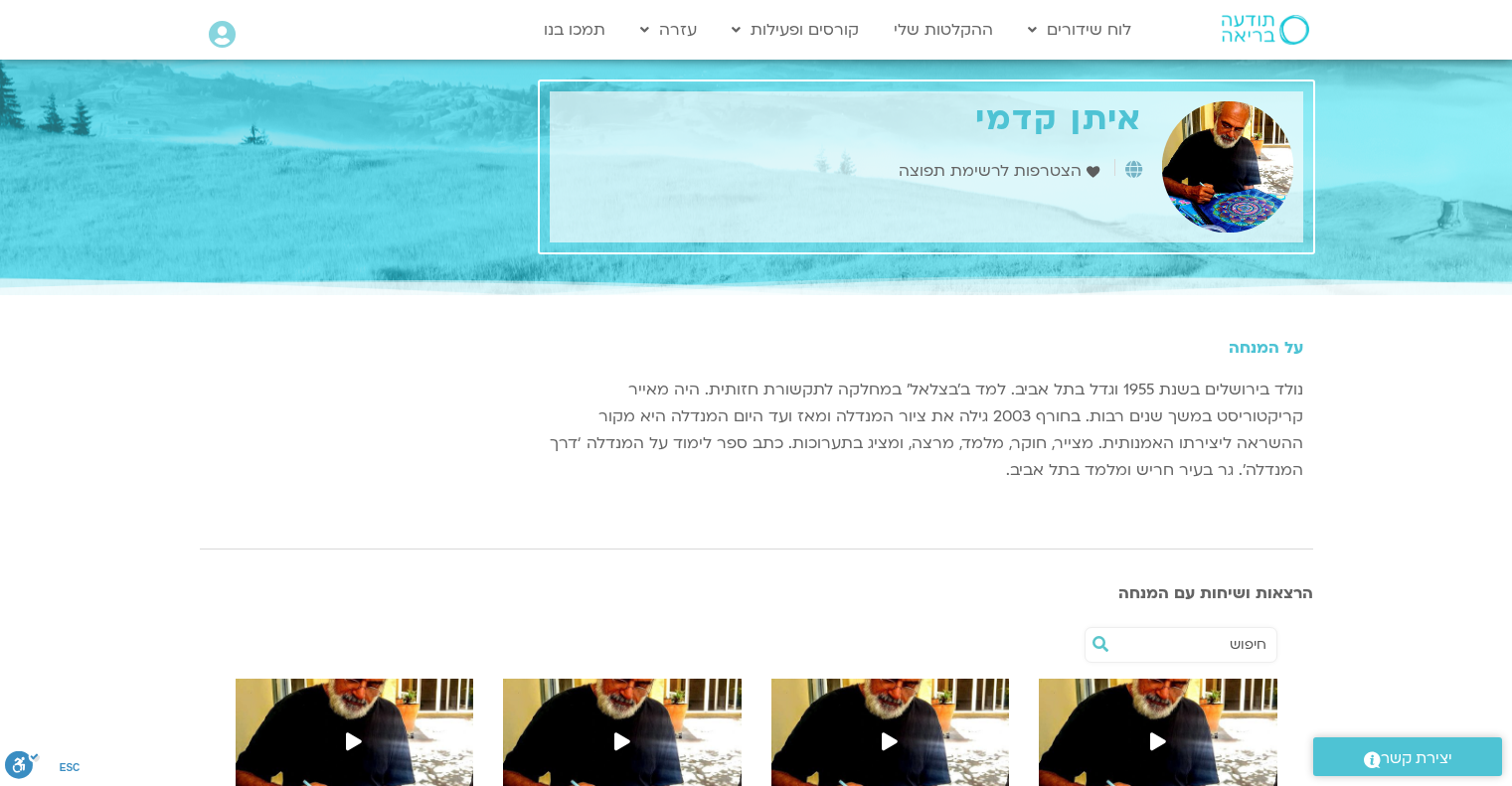 scroll, scrollTop: 0, scrollLeft: 0, axis: both 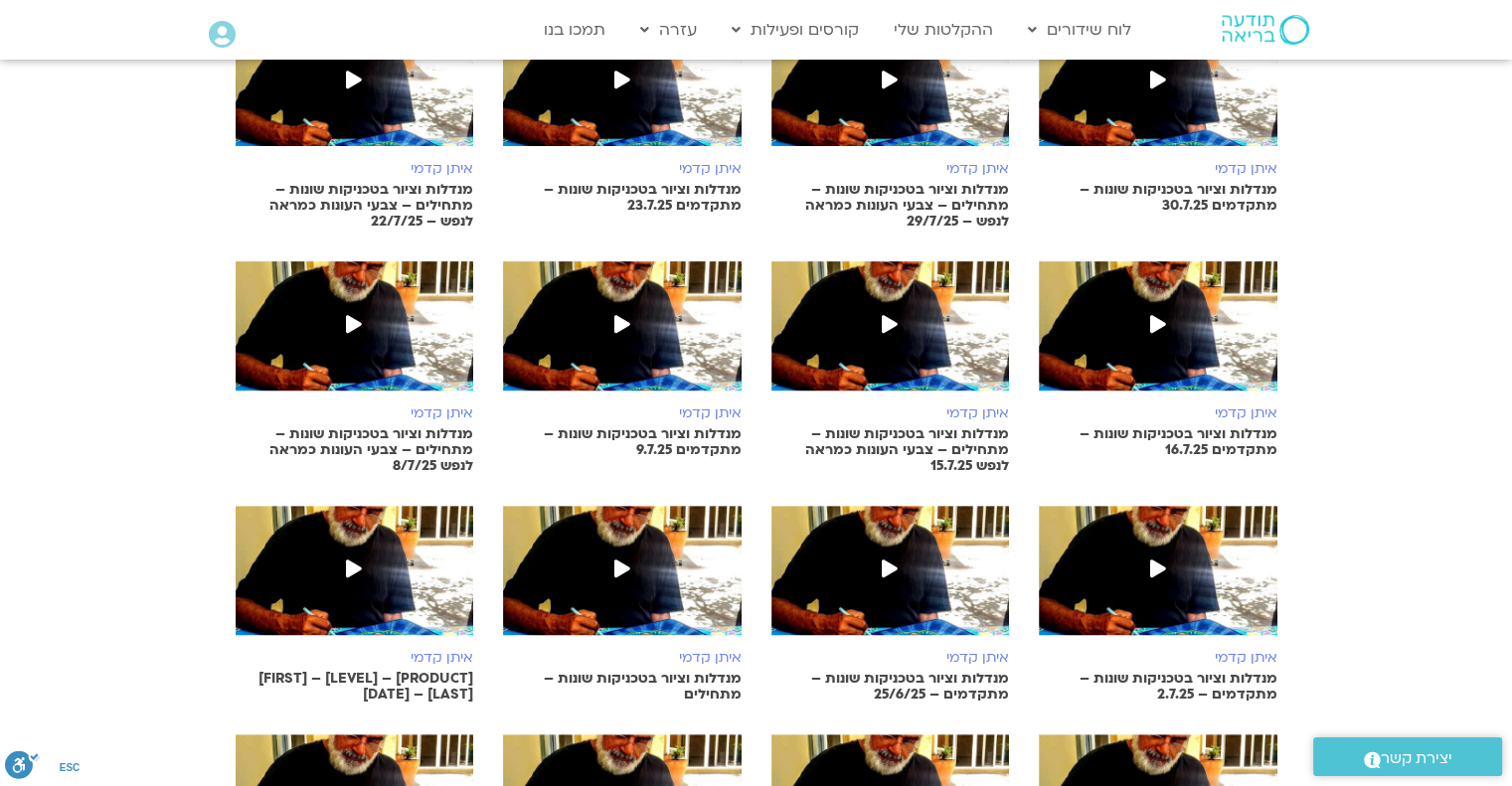 click on "מנדלות וציור בטכניקות שונות – מתחילים – צבעי העונות כמראה לנפש 15.7.25" at bounding box center (891, 450) 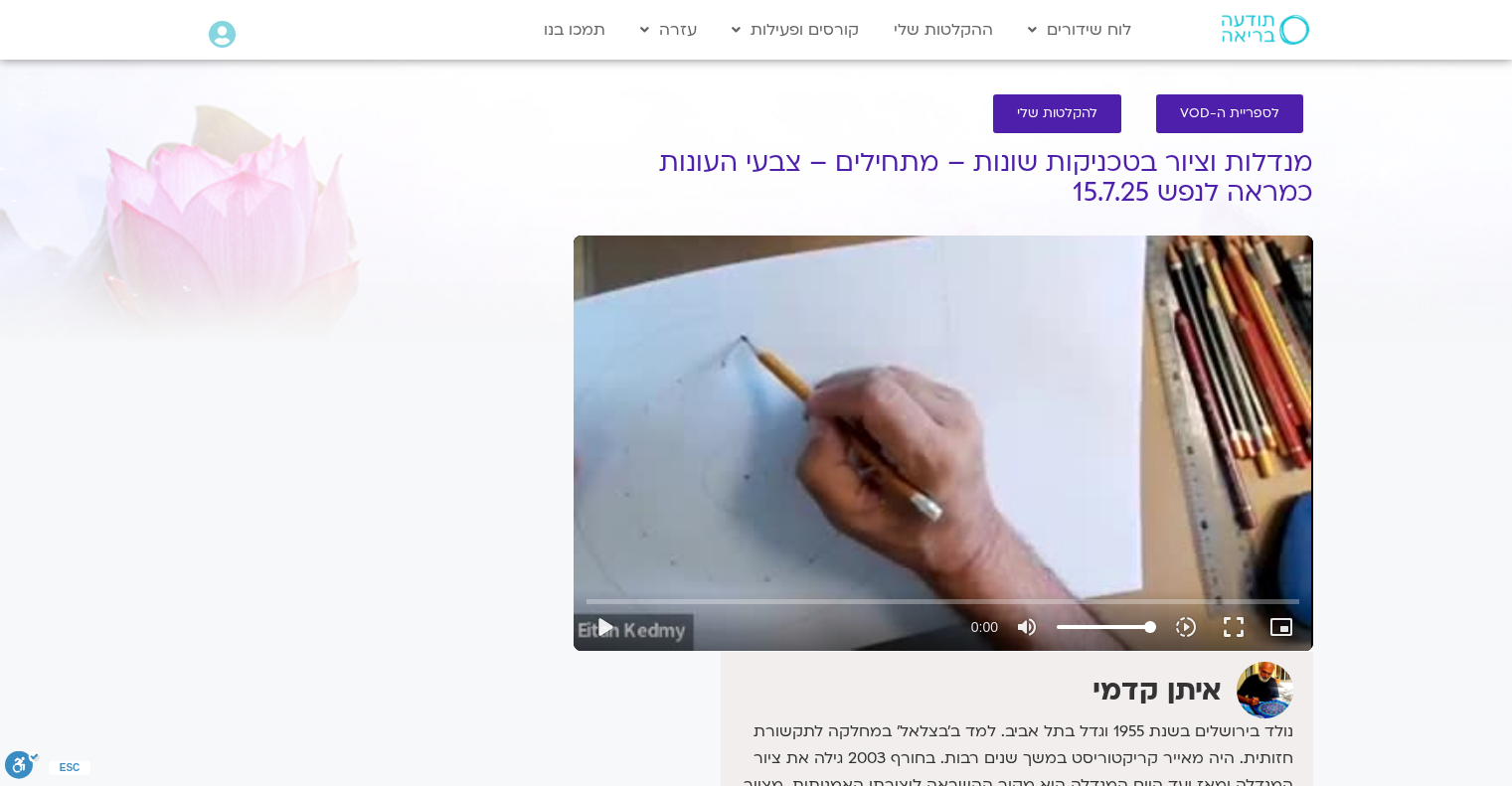 scroll, scrollTop: 0, scrollLeft: 0, axis: both 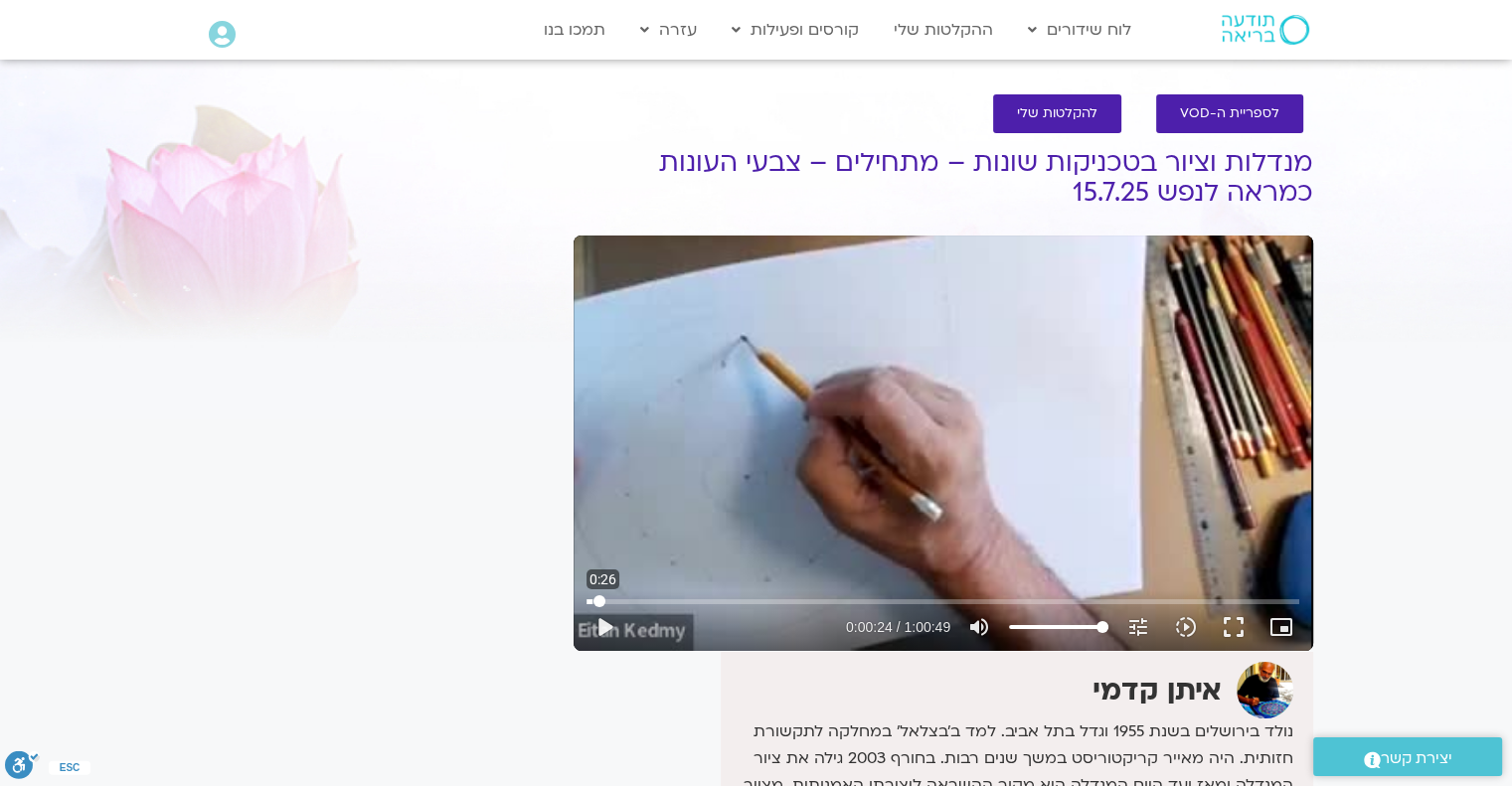 click at bounding box center [942, 601] 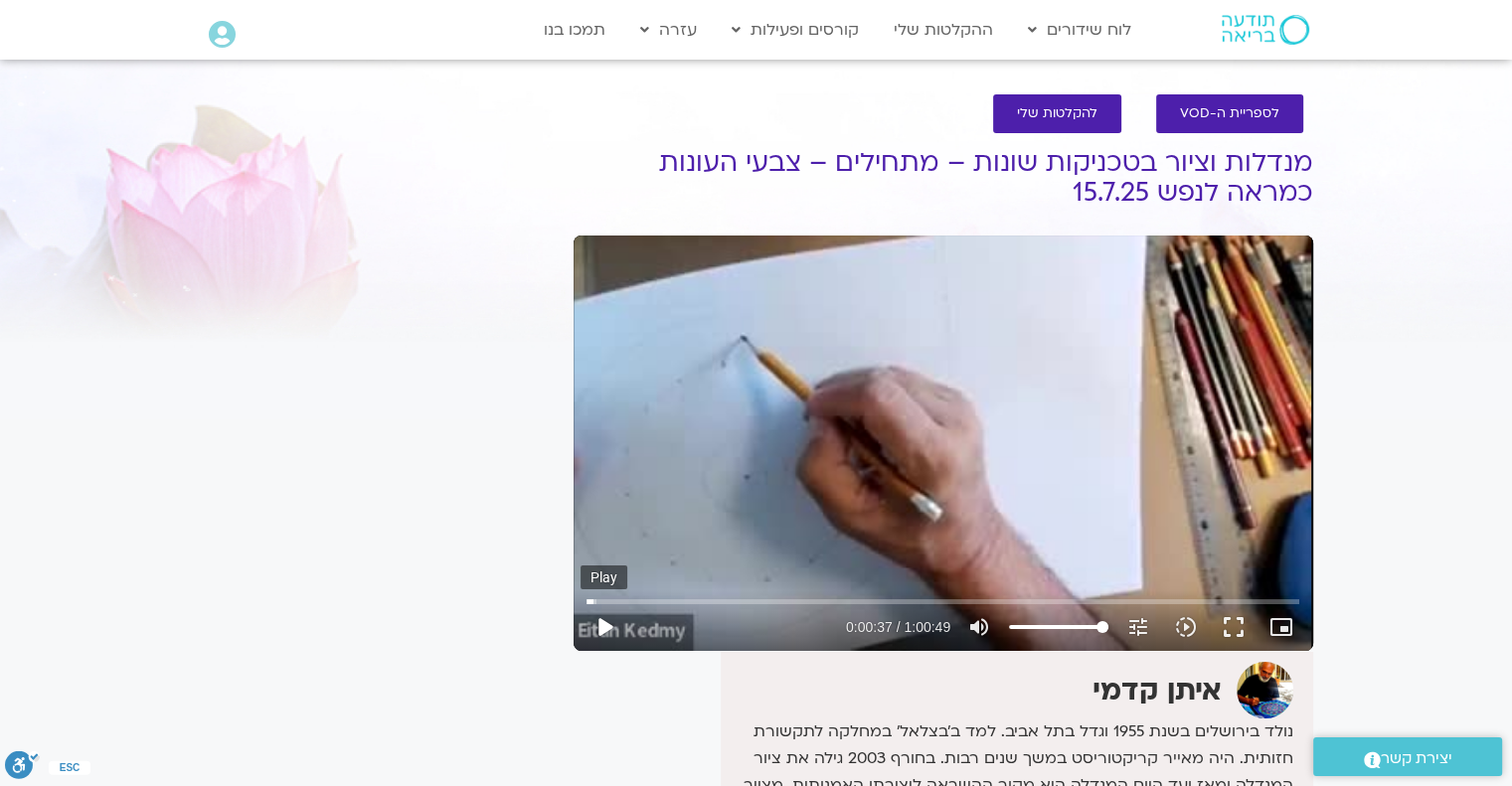 click on "play_arrow" at bounding box center [604, 627] 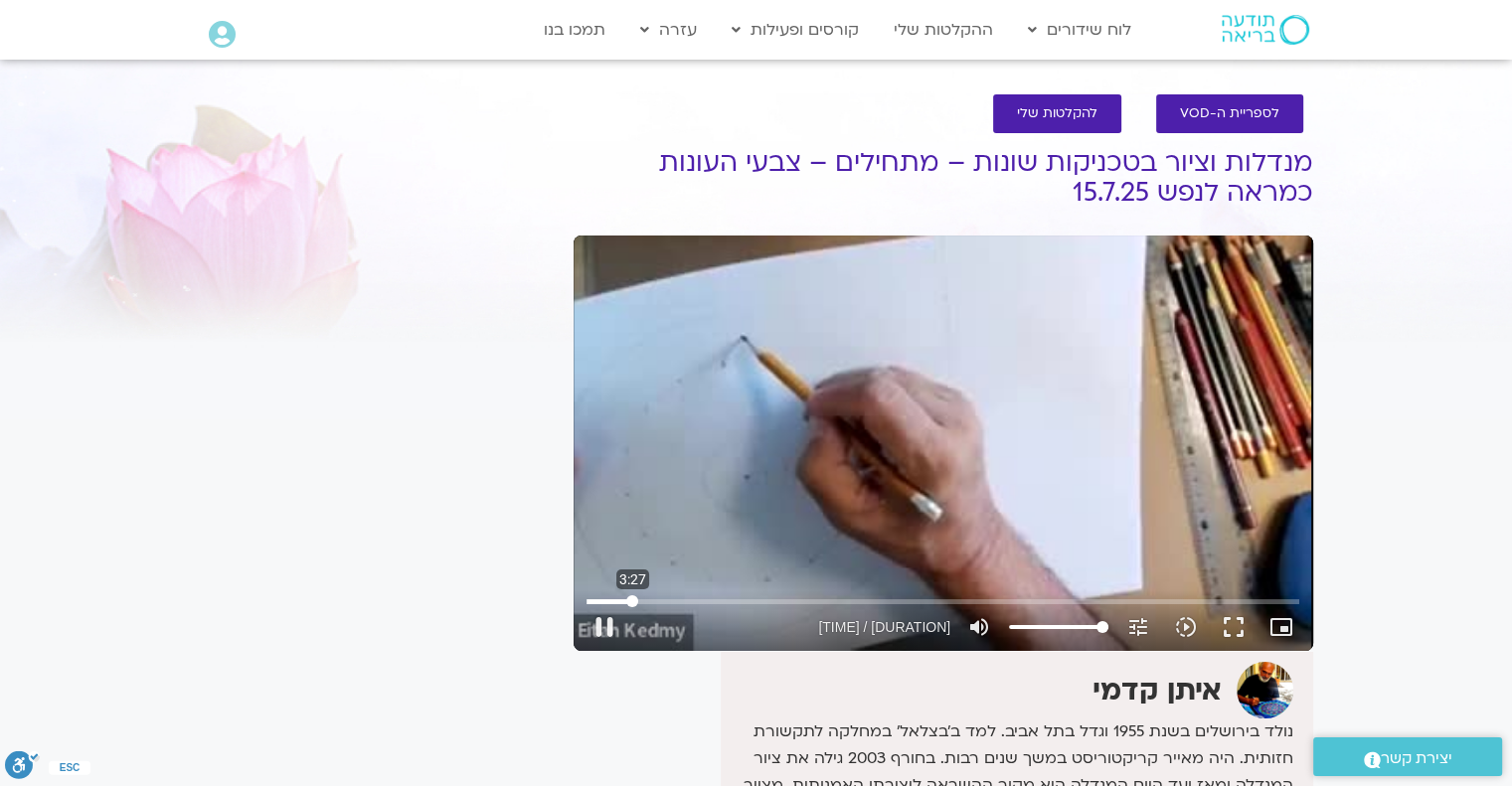drag, startPoint x: 621, startPoint y: 603, endPoint x: 632, endPoint y: 607, distance: 11.7046999 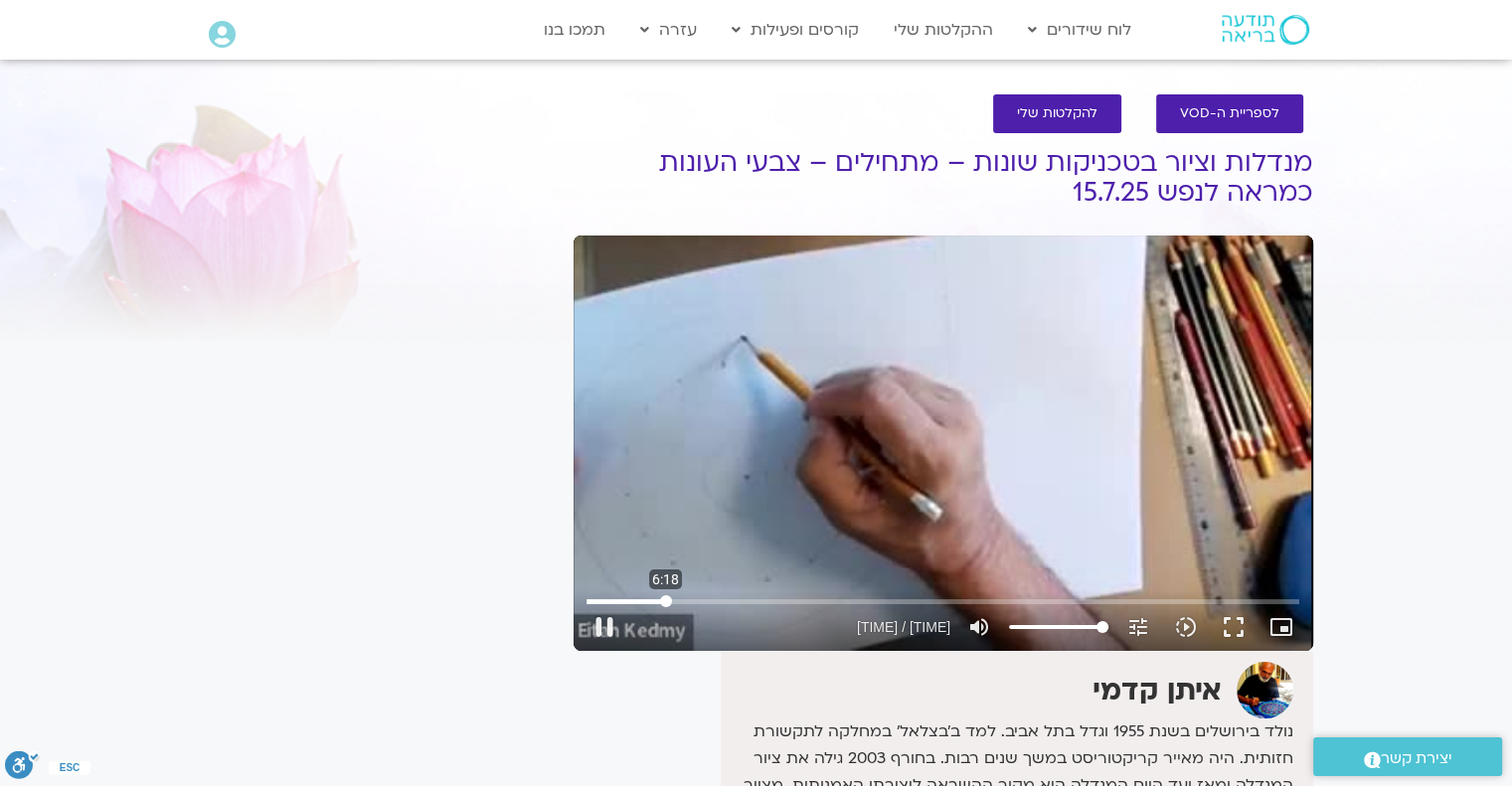 drag, startPoint x: 639, startPoint y: 593, endPoint x: 665, endPoint y: 591, distance: 26.07681 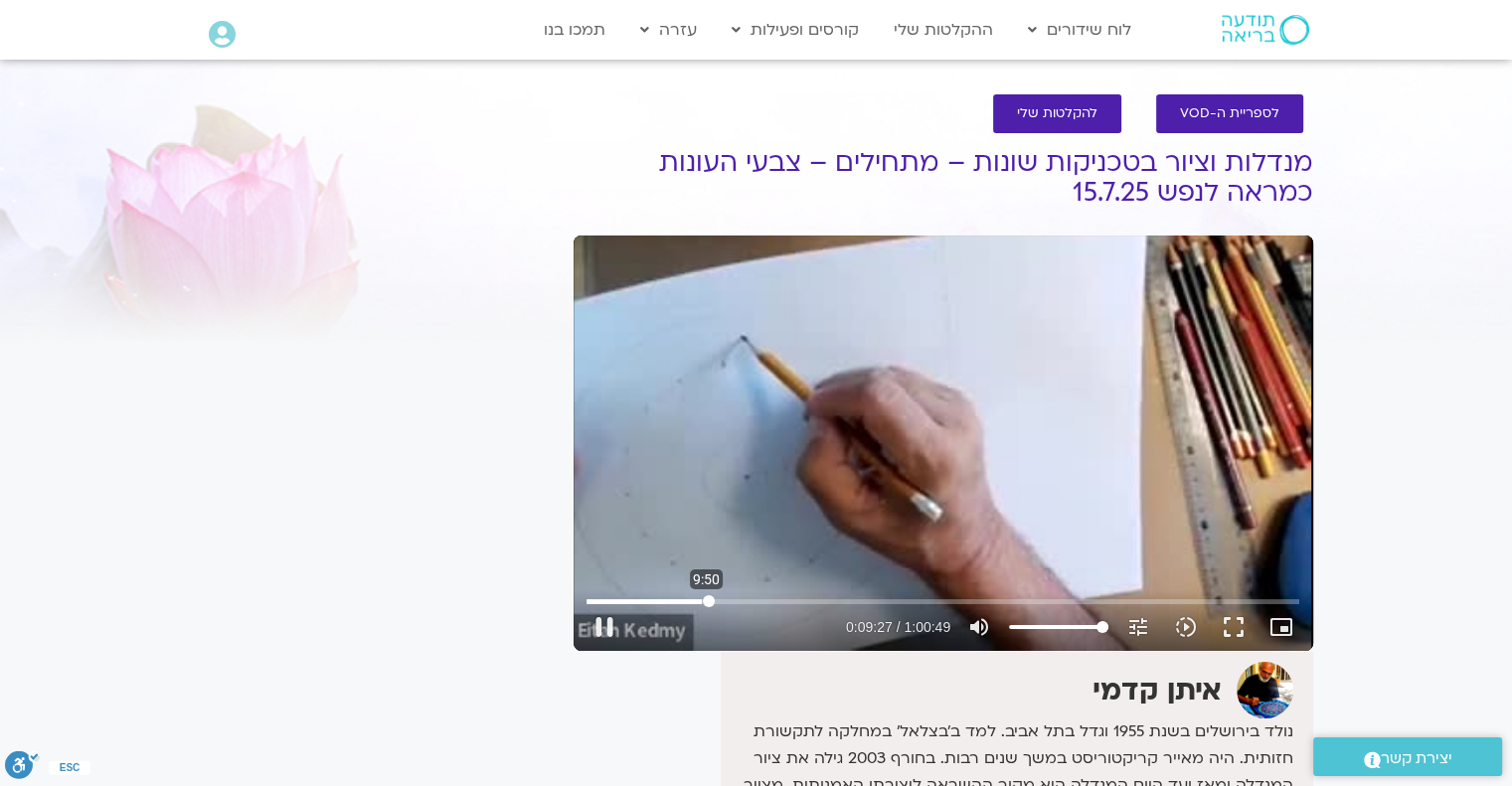 drag, startPoint x: 674, startPoint y: 596, endPoint x: 709, endPoint y: 604, distance: 35.902646 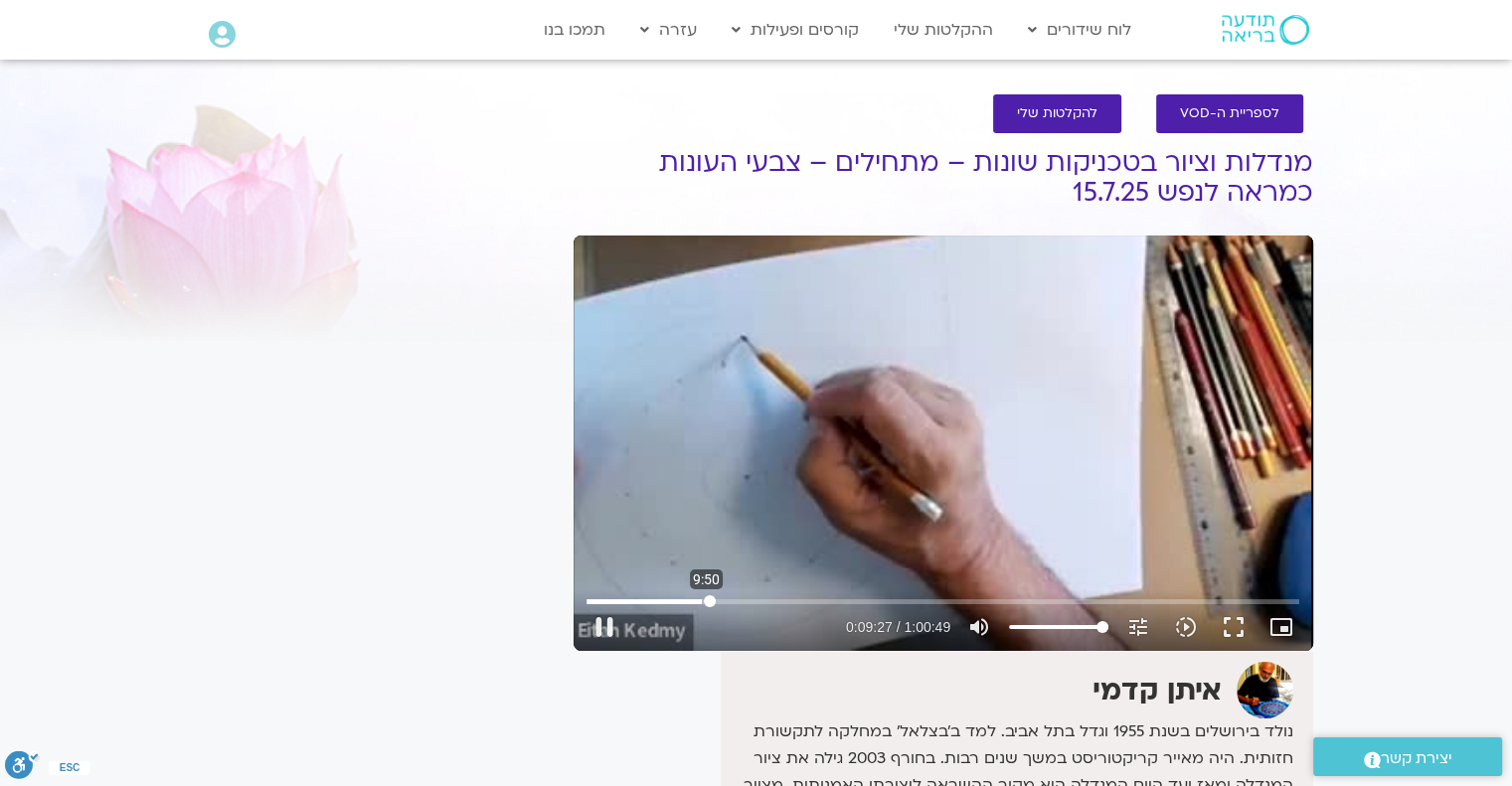 click at bounding box center [942, 601] 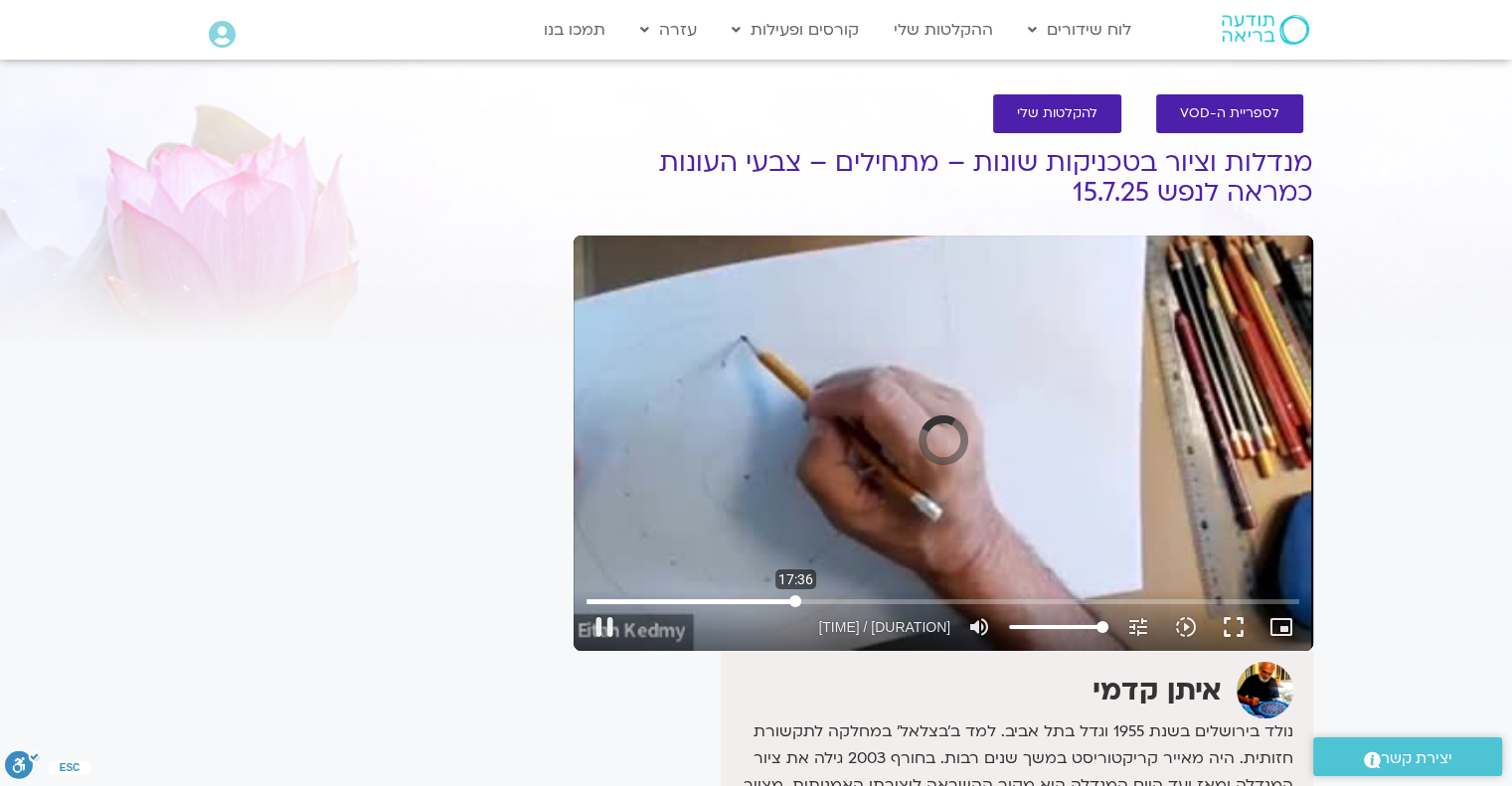 drag, startPoint x: 733, startPoint y: 603, endPoint x: 795, endPoint y: 606, distance: 62.07254 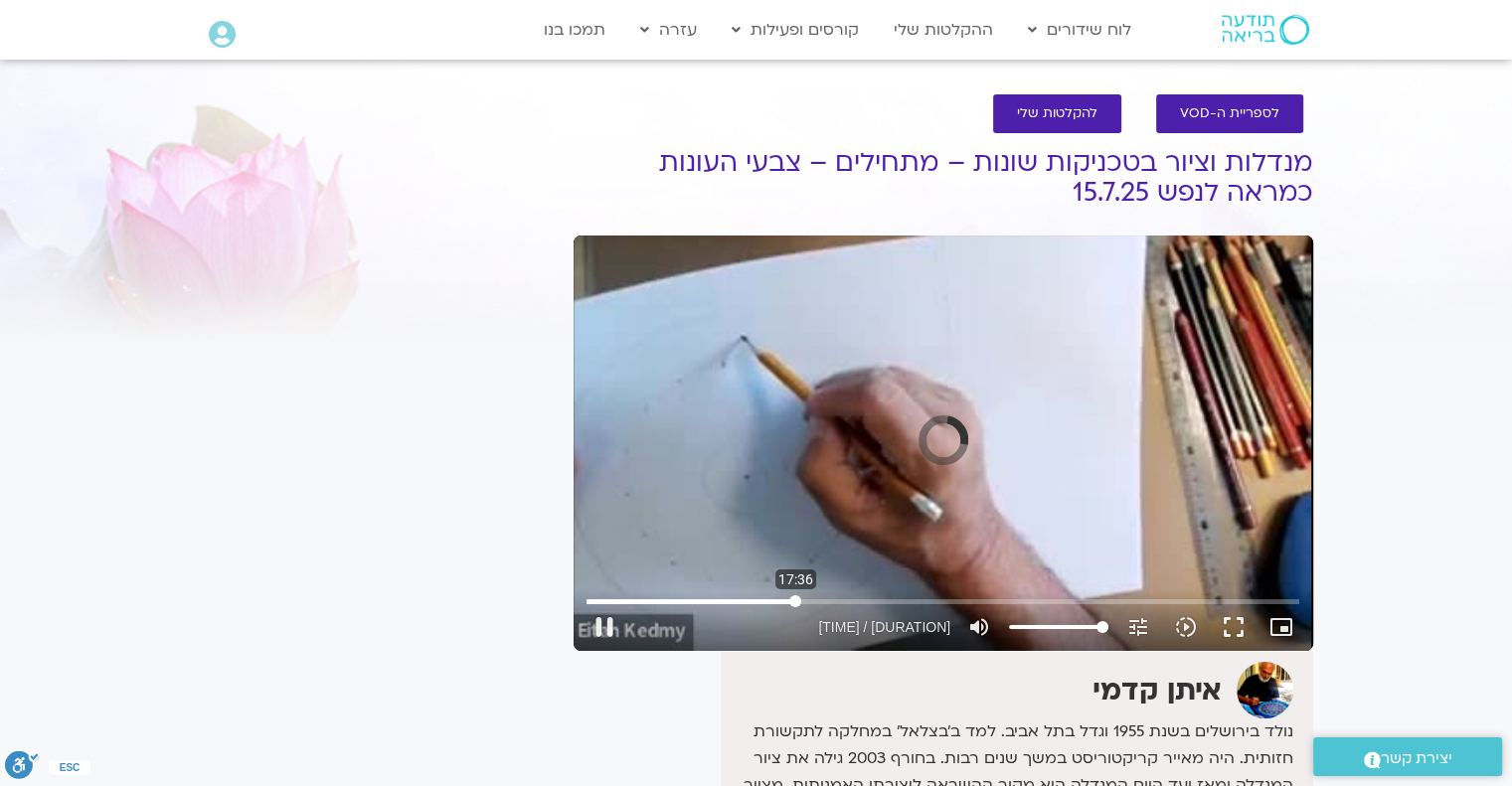 click at bounding box center (942, 601) 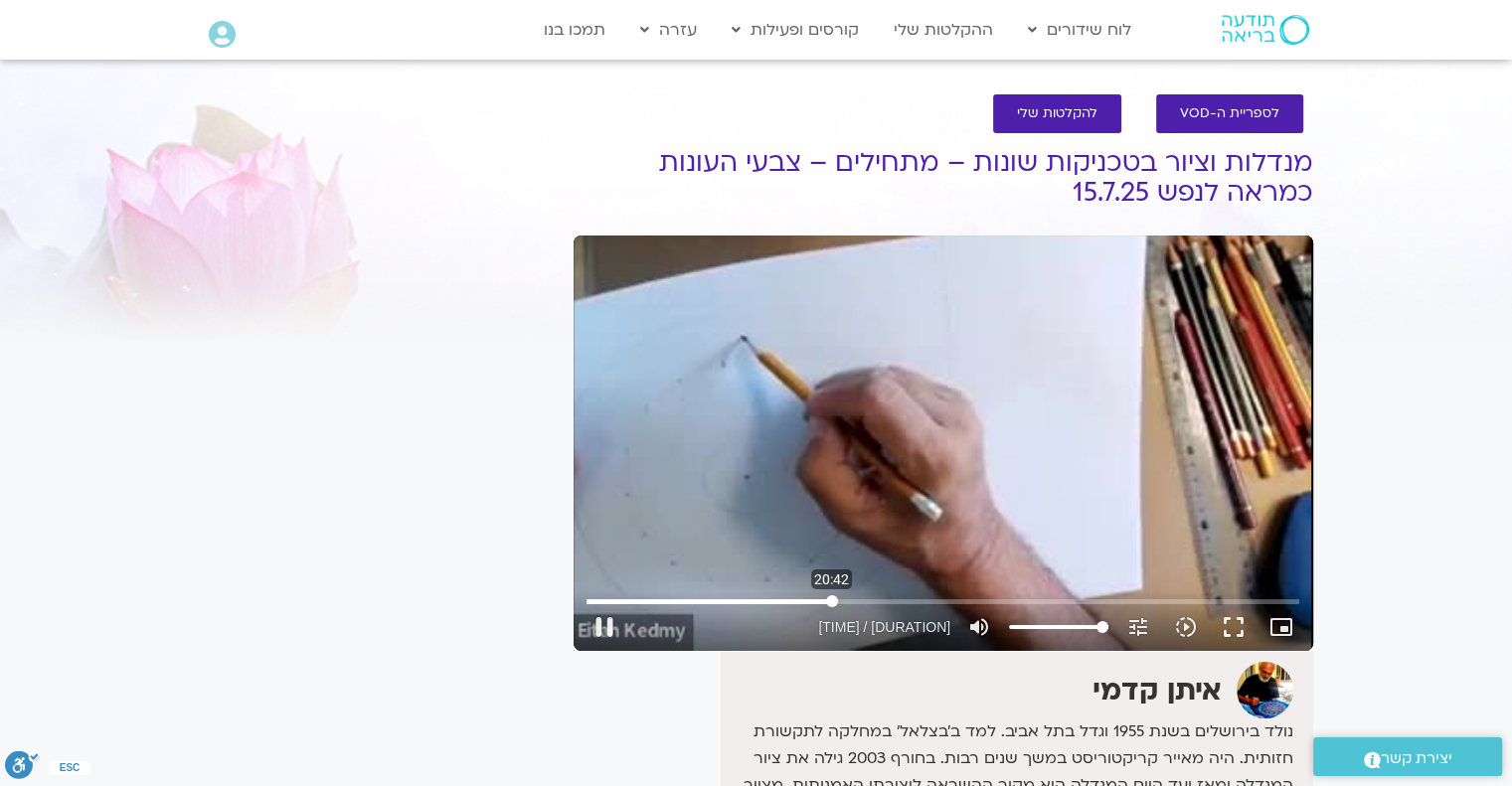 drag, startPoint x: 799, startPoint y: 601, endPoint x: 831, endPoint y: 608, distance: 32.75668 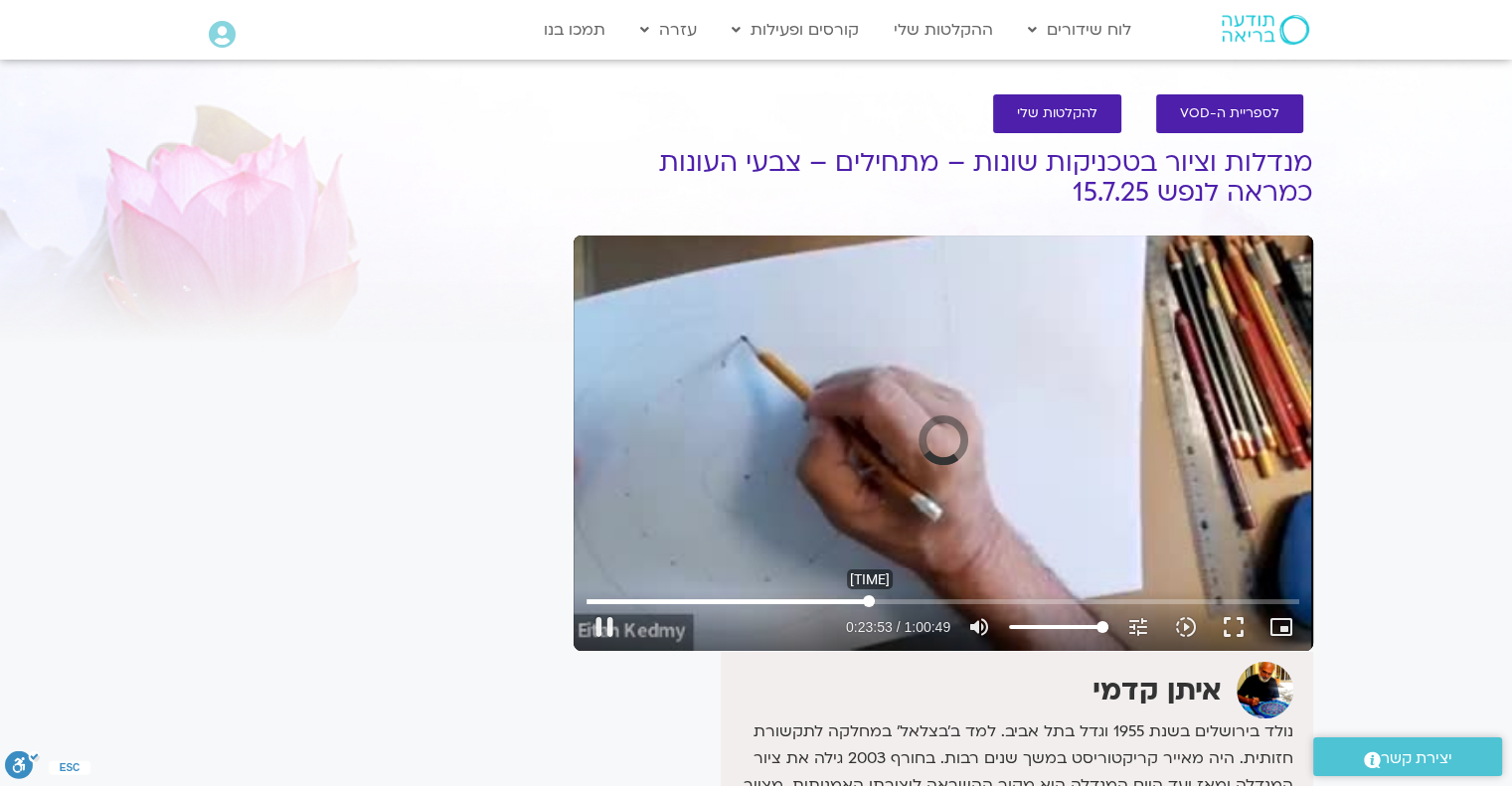 drag, startPoint x: 835, startPoint y: 600, endPoint x: 868, endPoint y: 597, distance: 33.13608 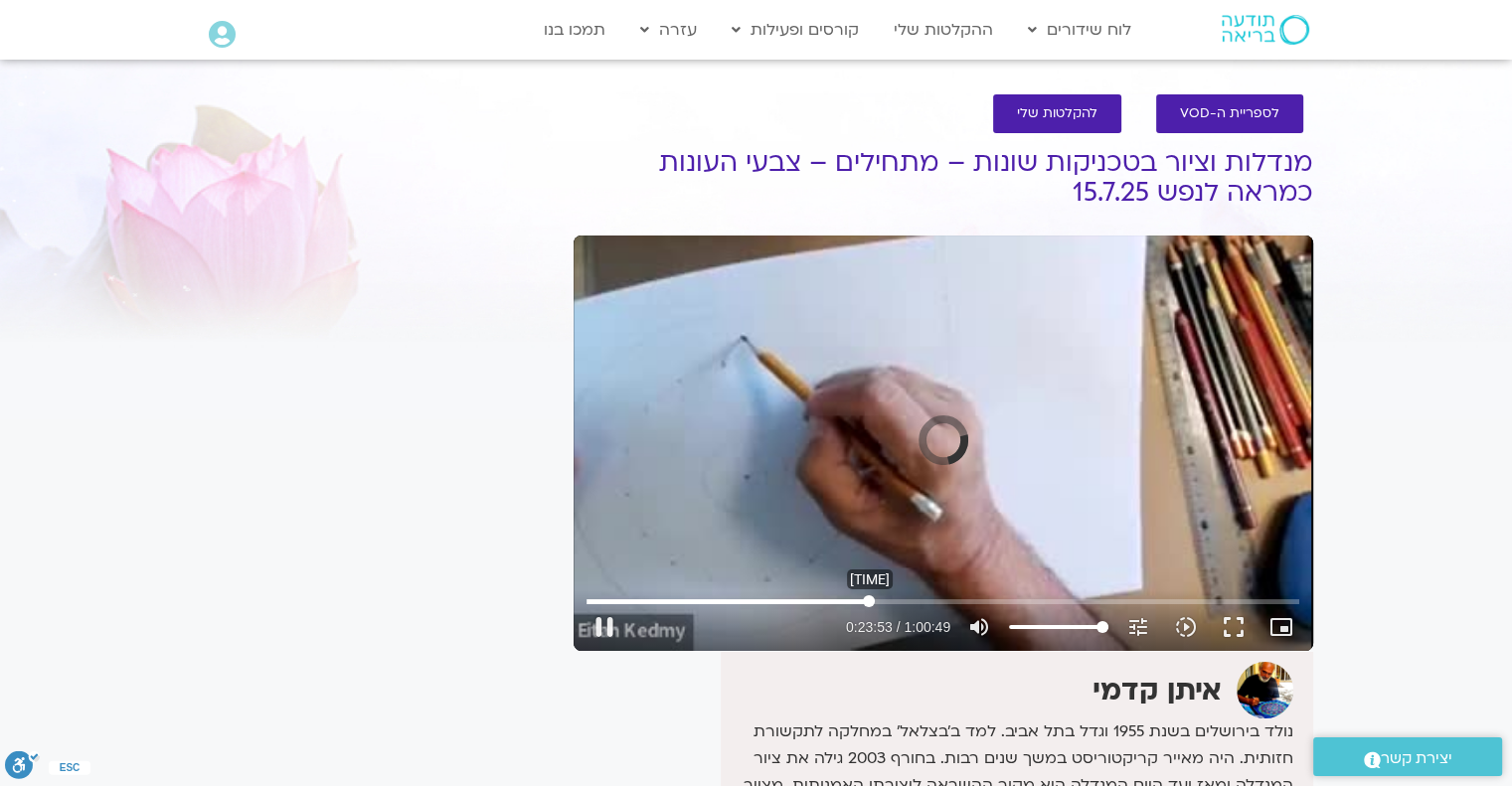 click at bounding box center (942, 601) 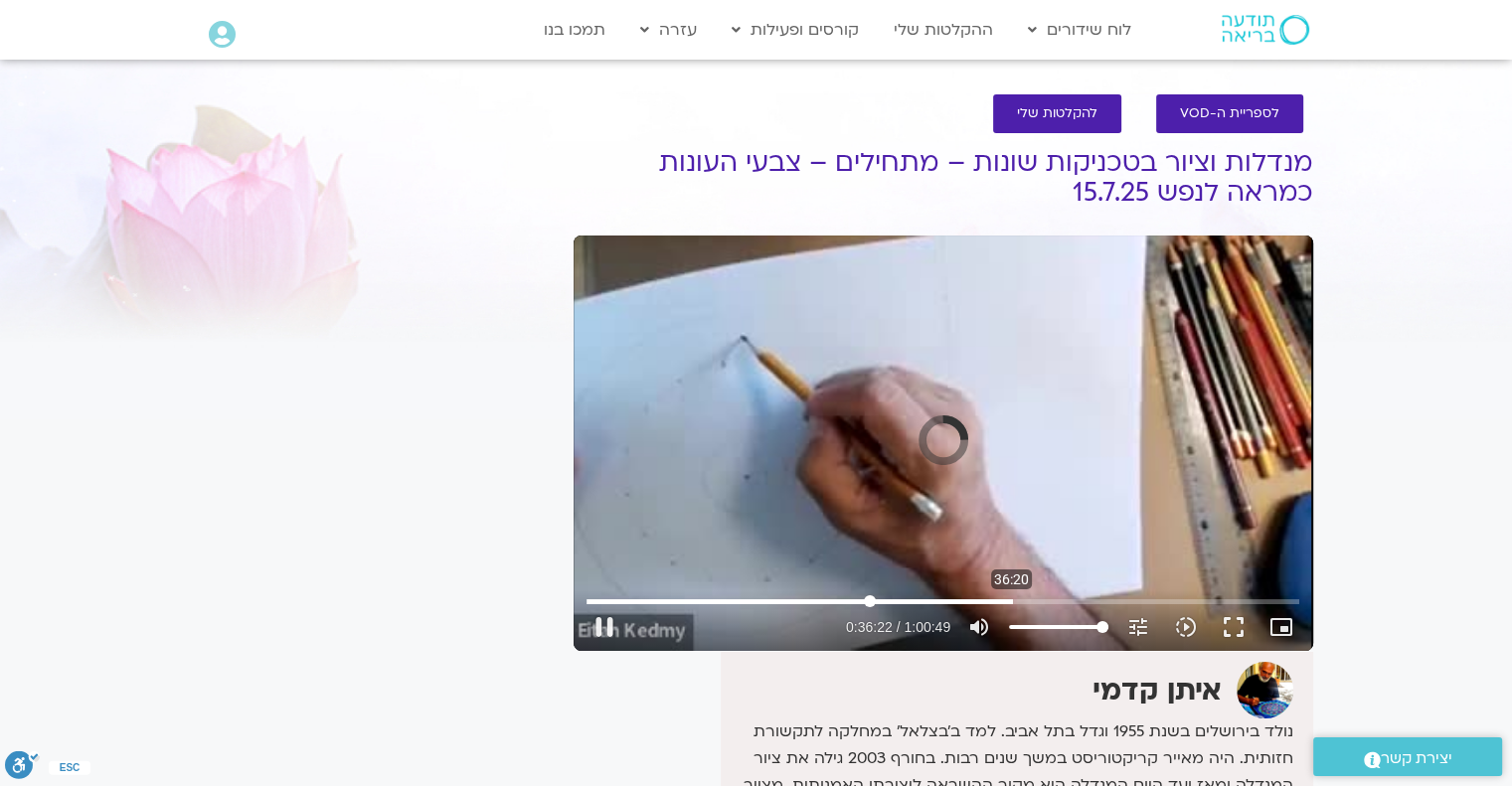 drag, startPoint x: 871, startPoint y: 599, endPoint x: 1011, endPoint y: 623, distance: 142.04225 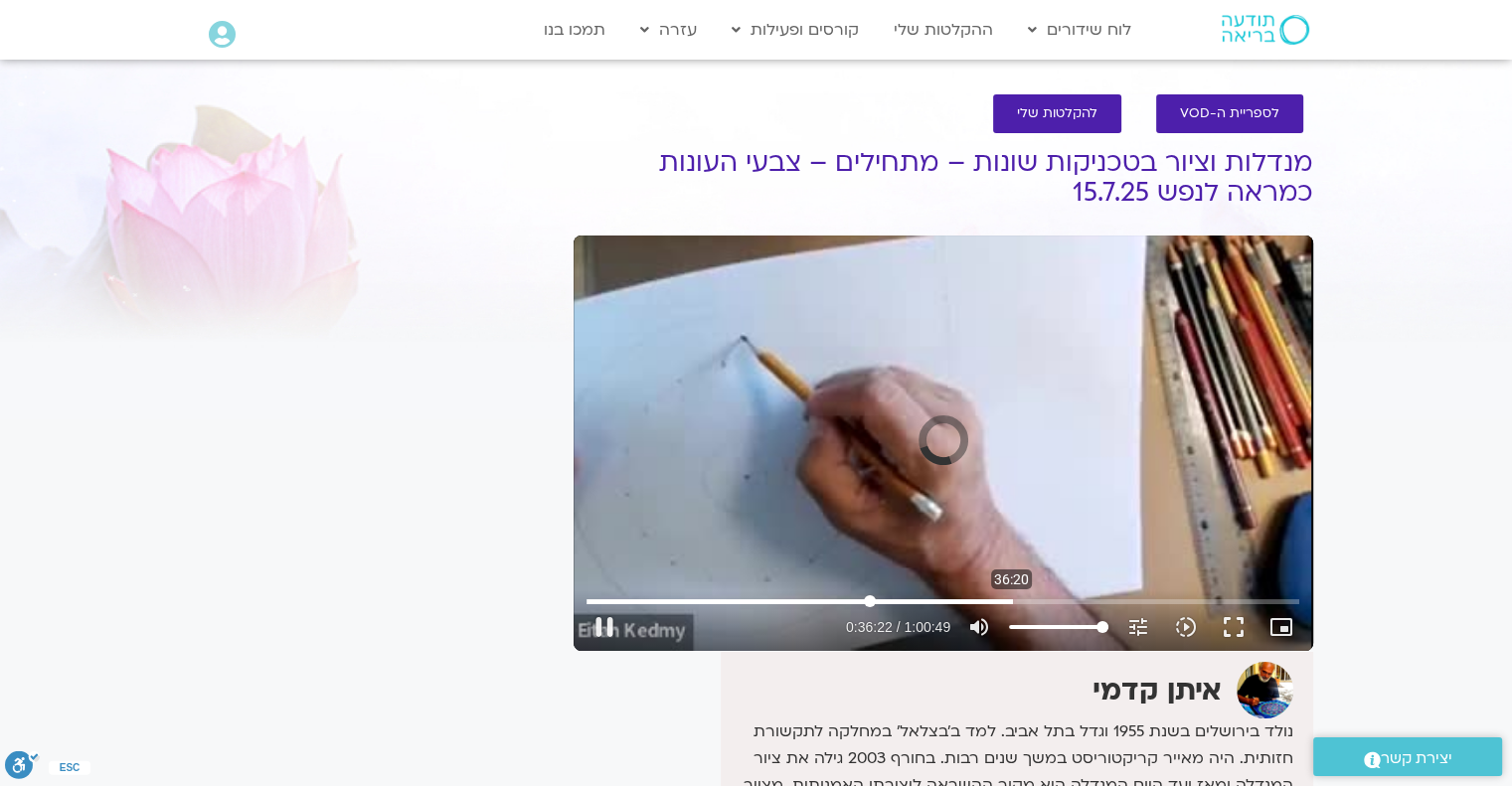 click at bounding box center [942, 601] 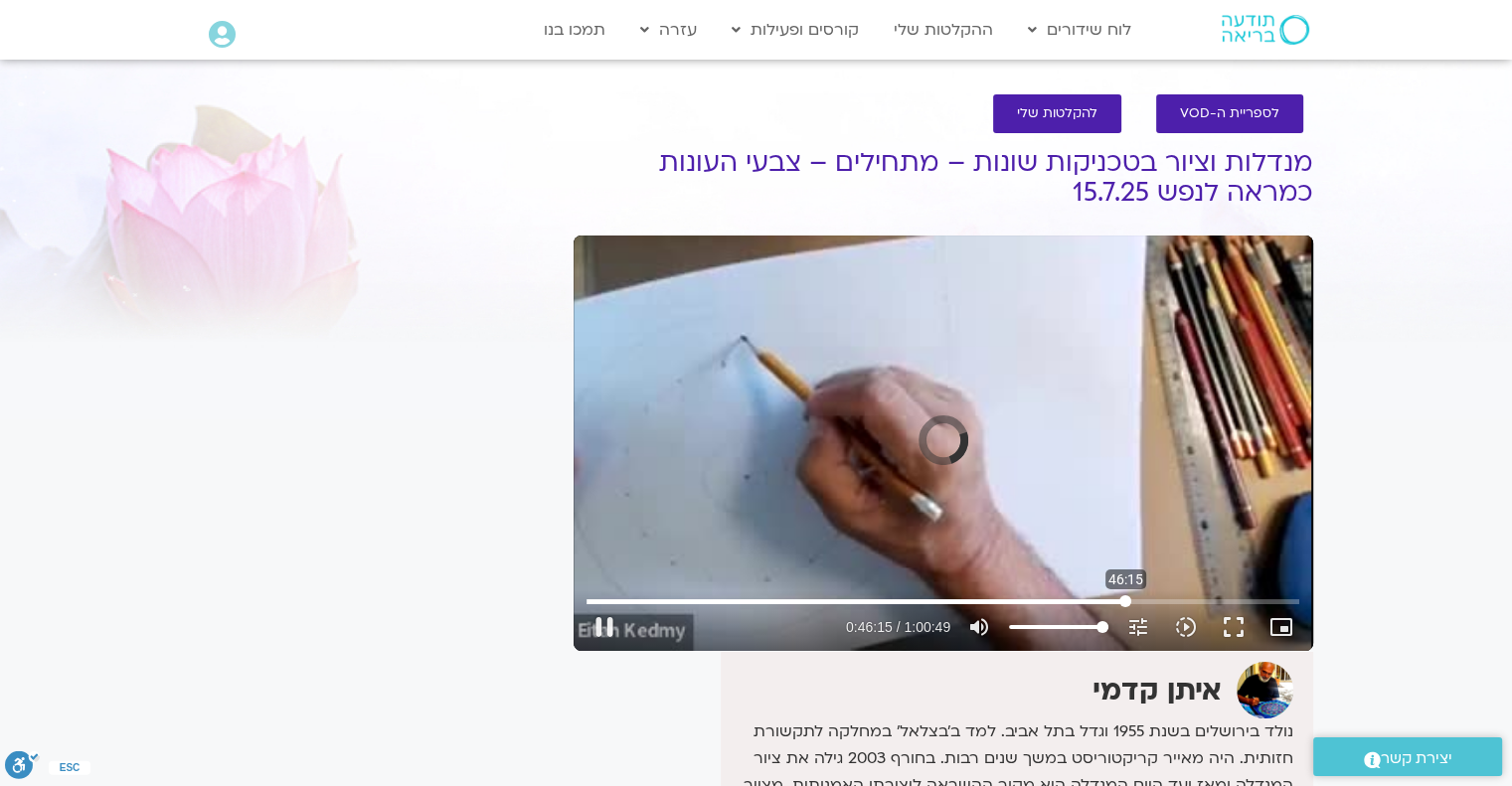 drag, startPoint x: 1017, startPoint y: 598, endPoint x: 1125, endPoint y: 604, distance: 108.166538 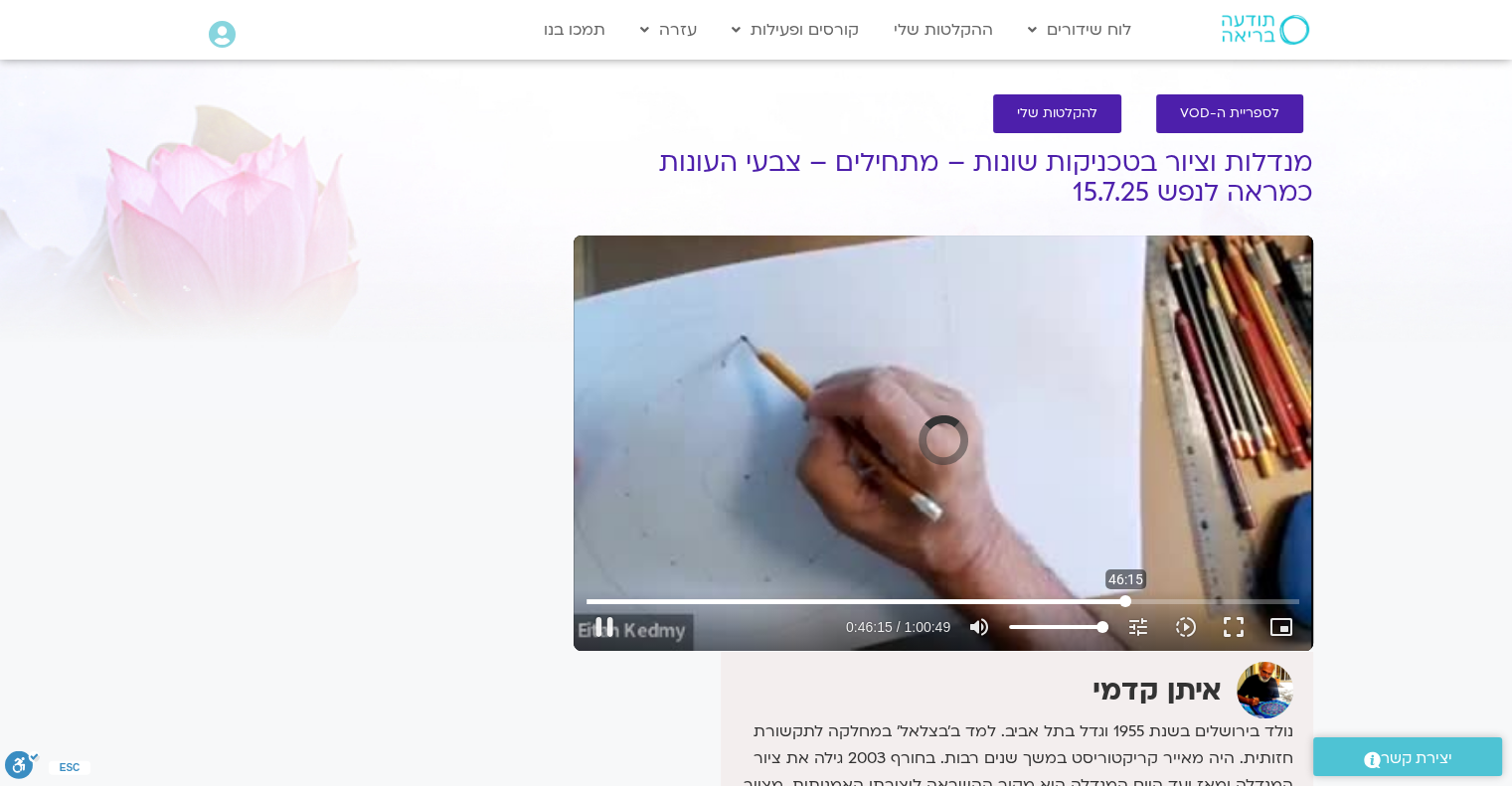 click at bounding box center (942, 601) 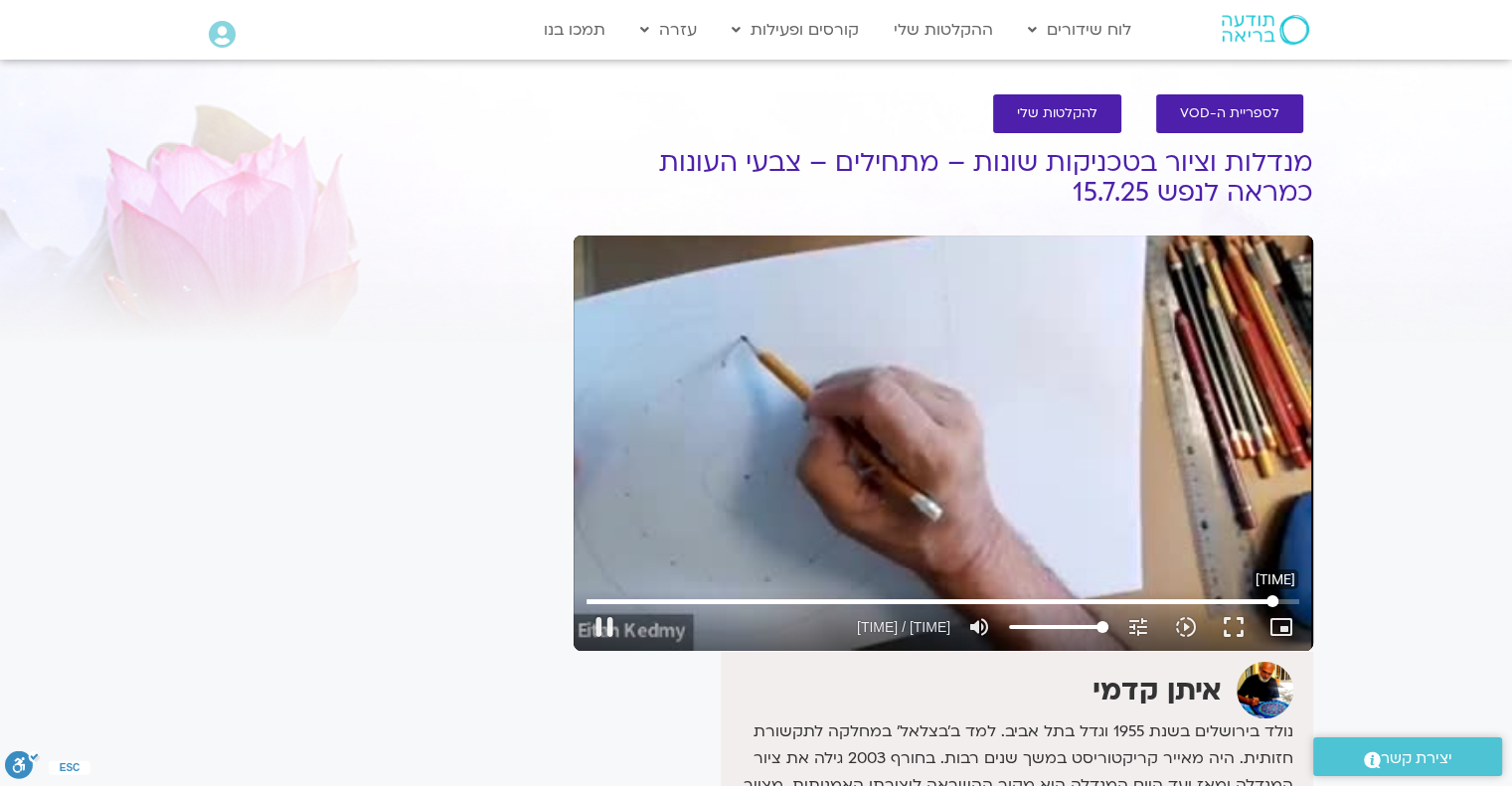 drag, startPoint x: 1133, startPoint y: 596, endPoint x: 1272, endPoint y: 607, distance: 139.43457 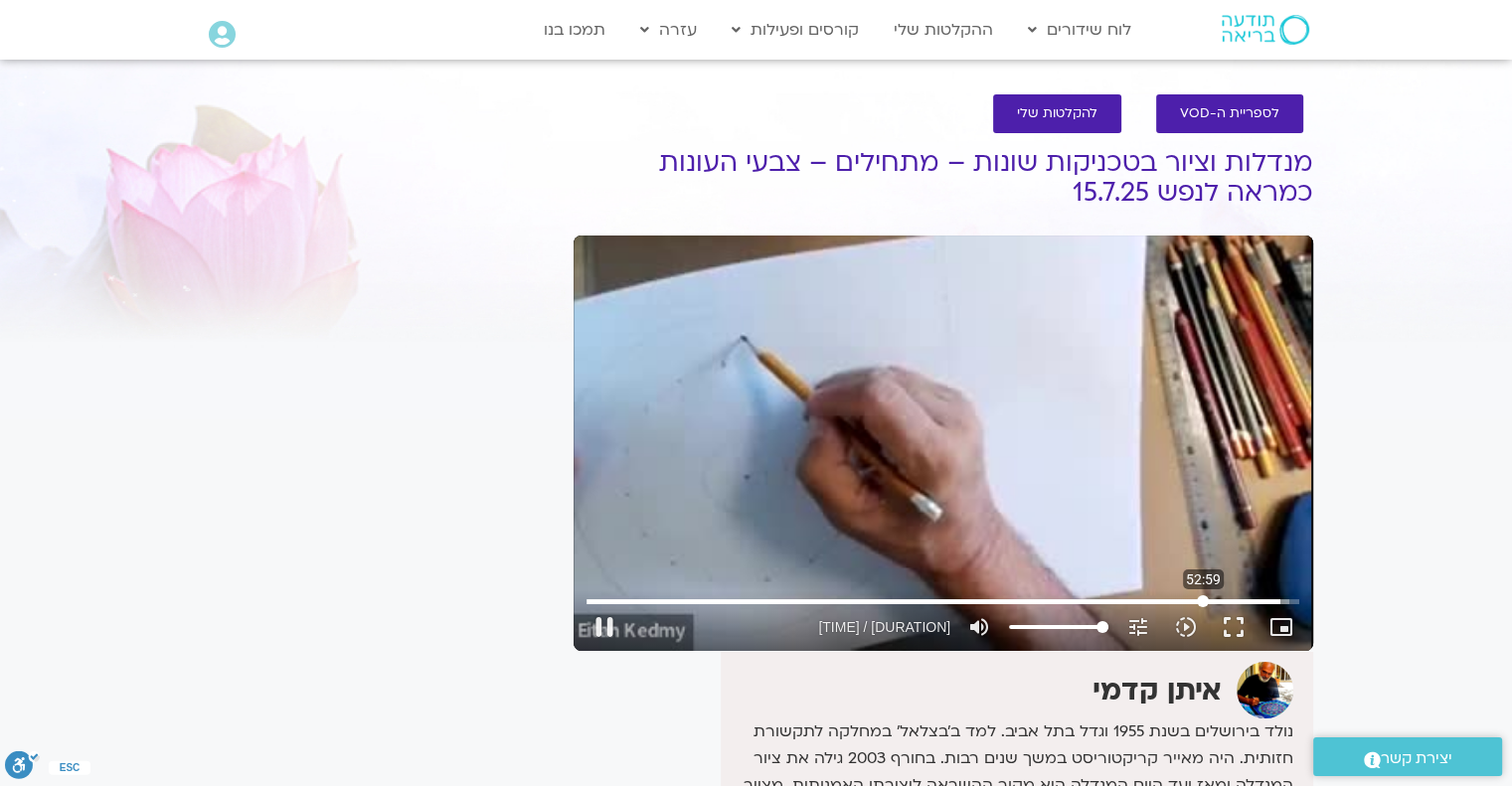 click at bounding box center [942, 601] 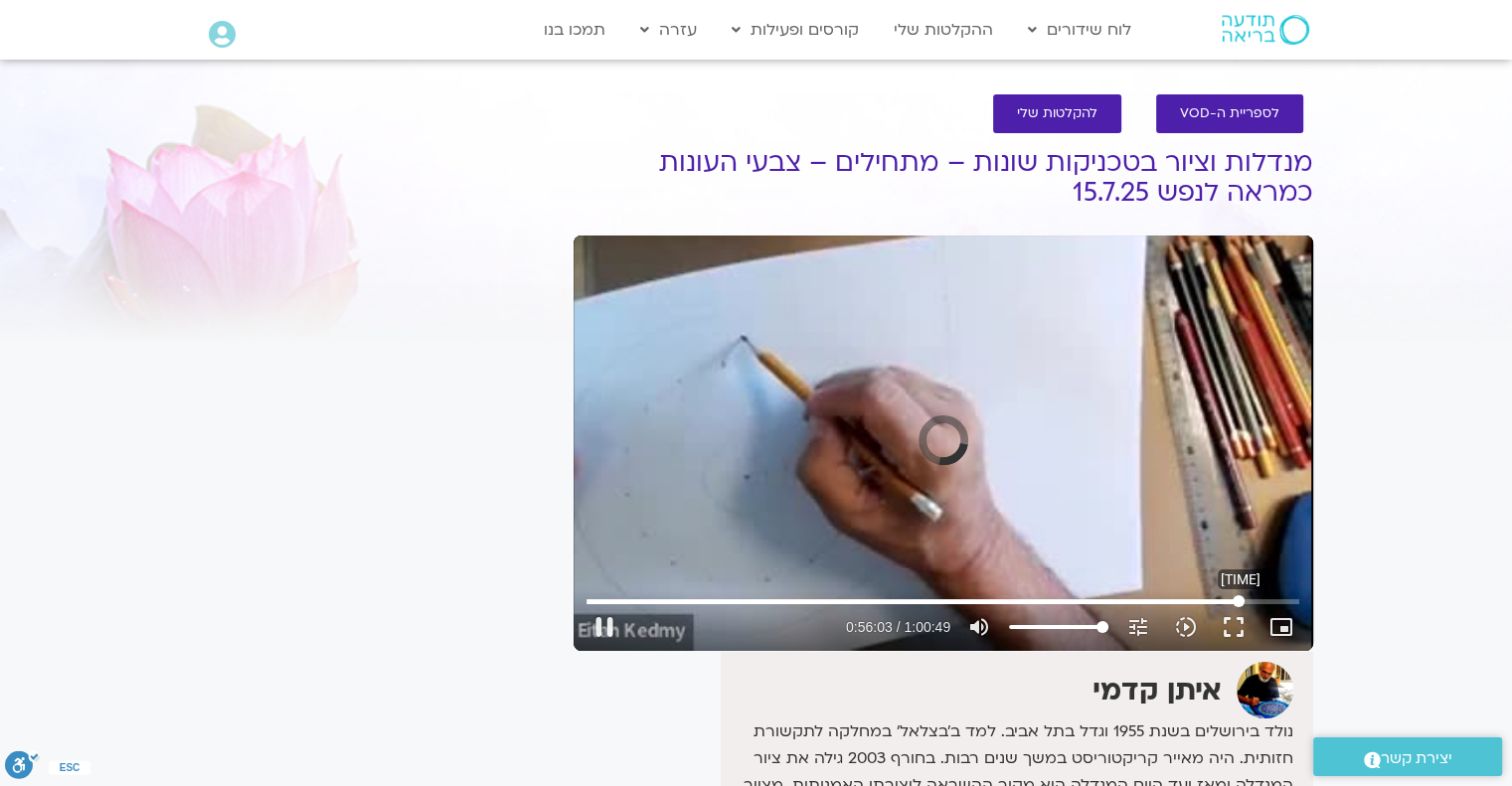 drag, startPoint x: 1205, startPoint y: 601, endPoint x: 1238, endPoint y: 607, distance: 33.54102 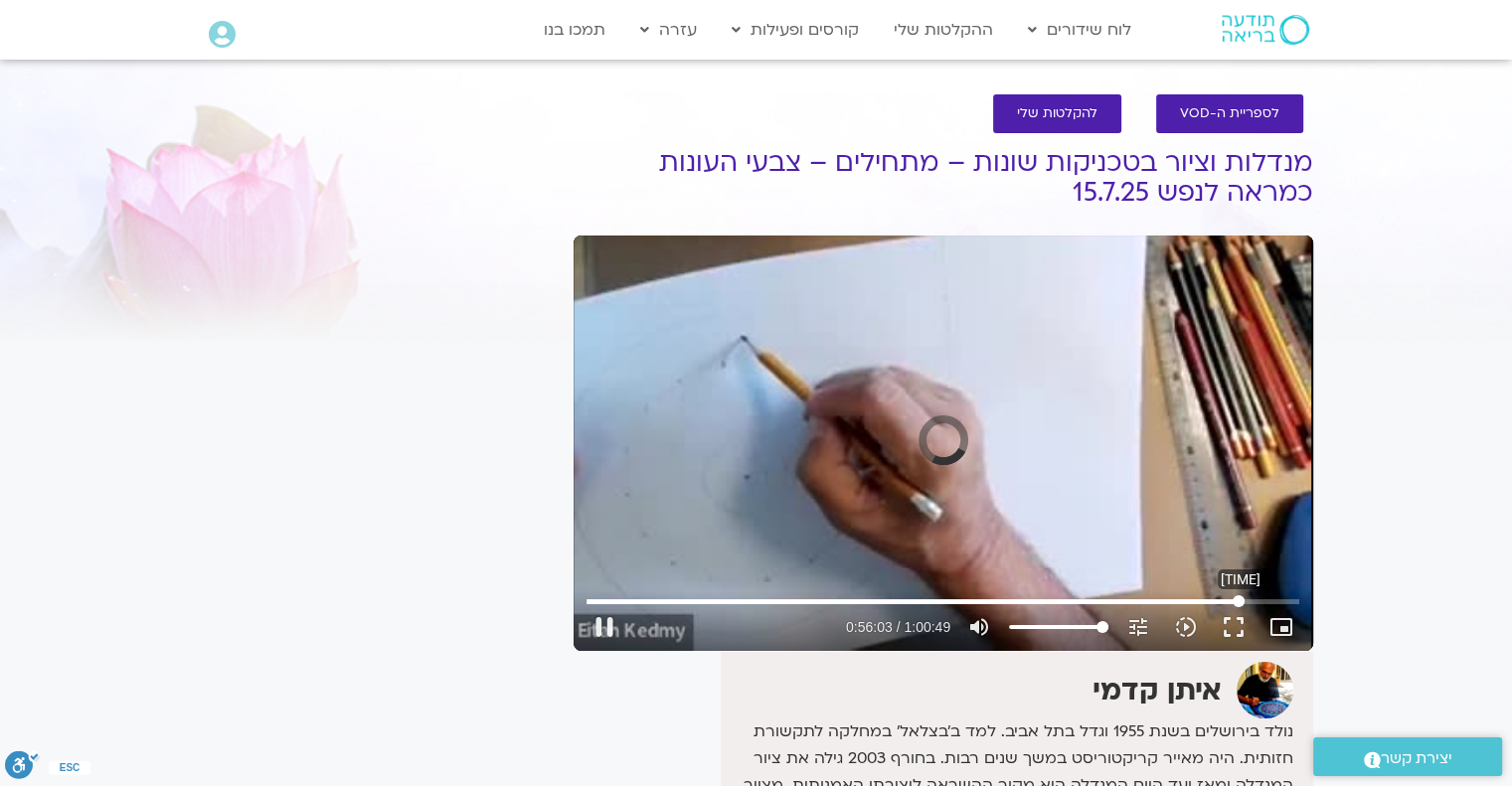 click at bounding box center (942, 601) 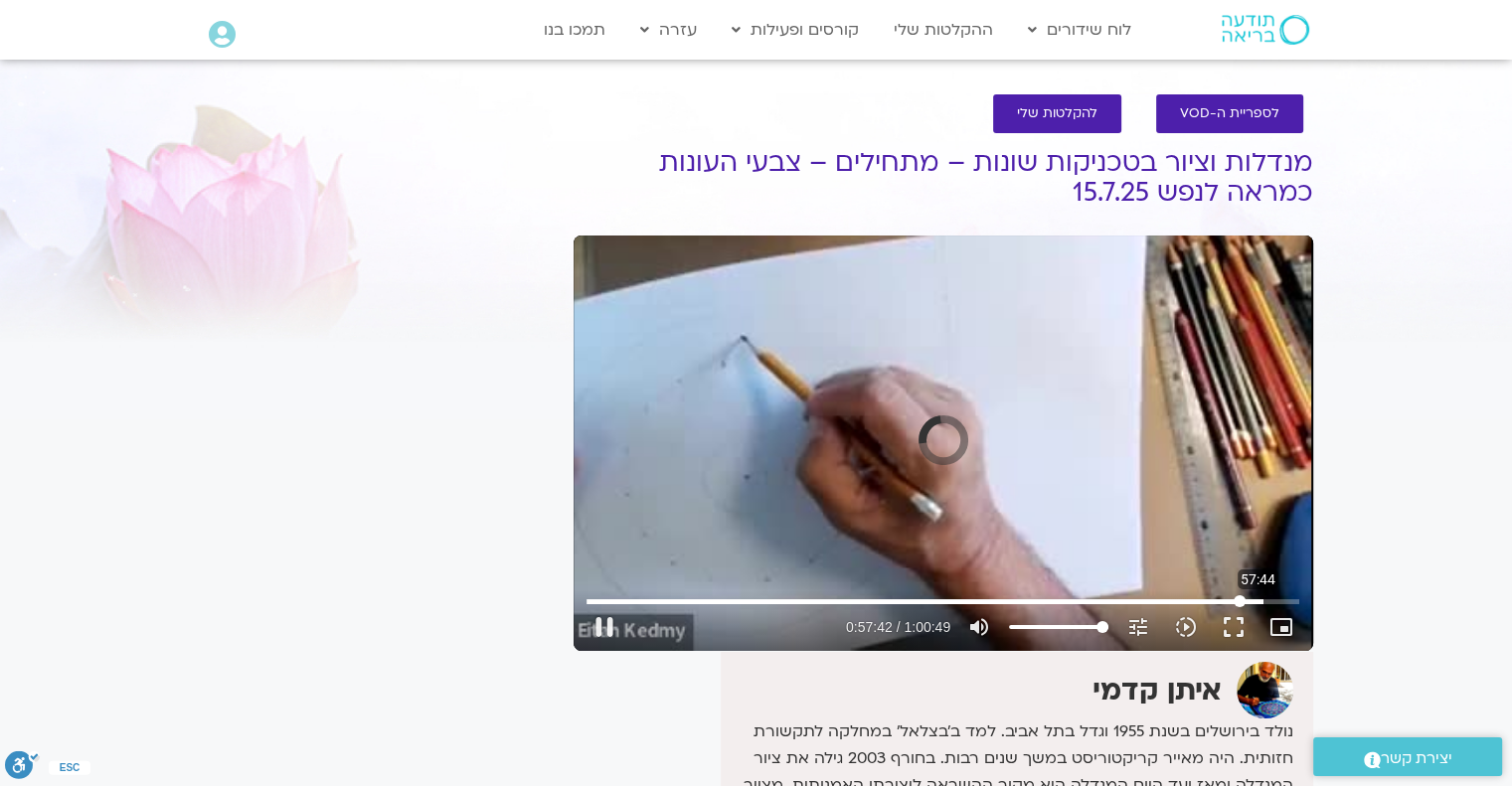 drag, startPoint x: 1245, startPoint y: 600, endPoint x: 1258, endPoint y: 599, distance: 13.038405 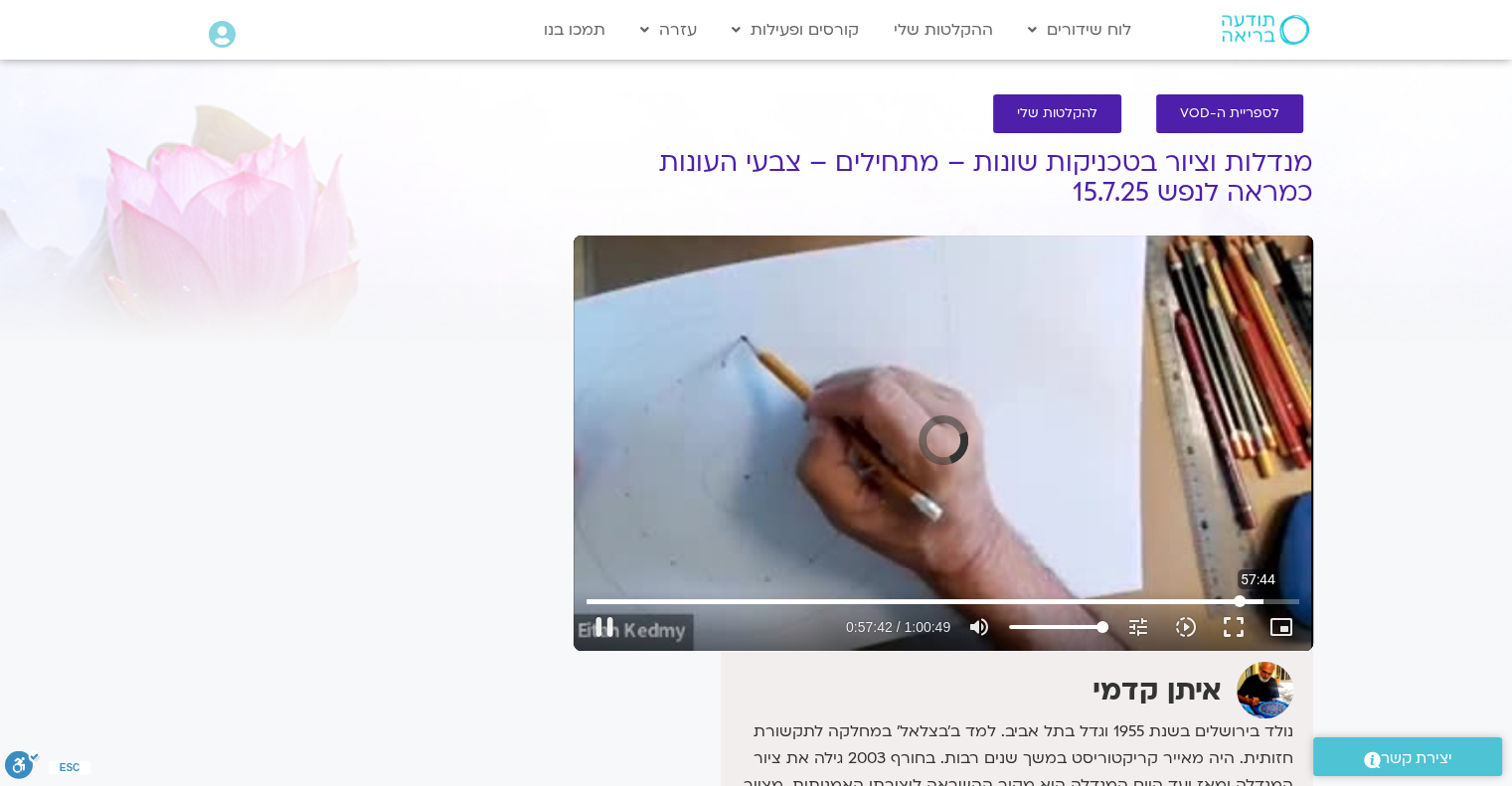 click at bounding box center [942, 601] 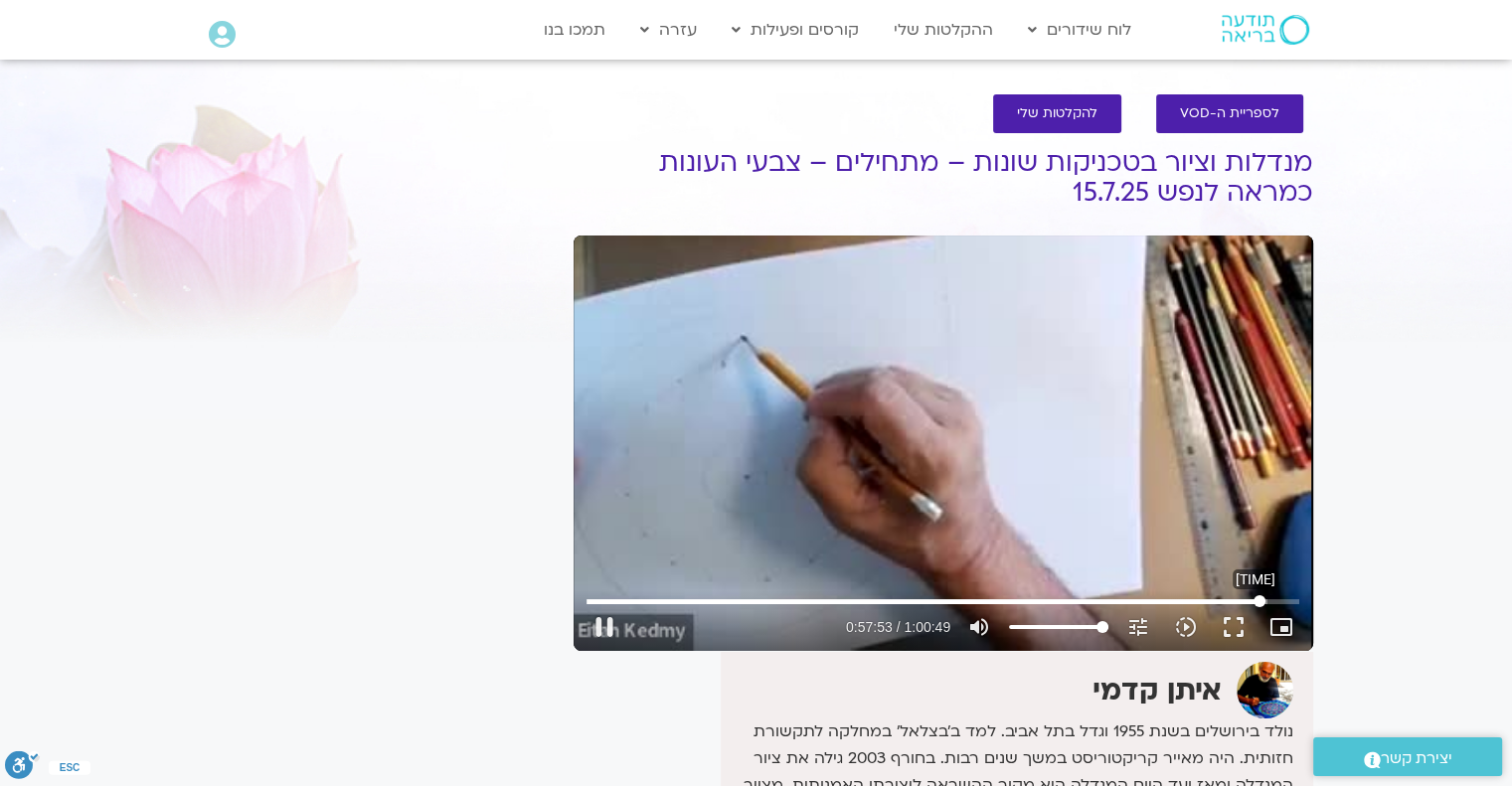 click at bounding box center [942, 601] 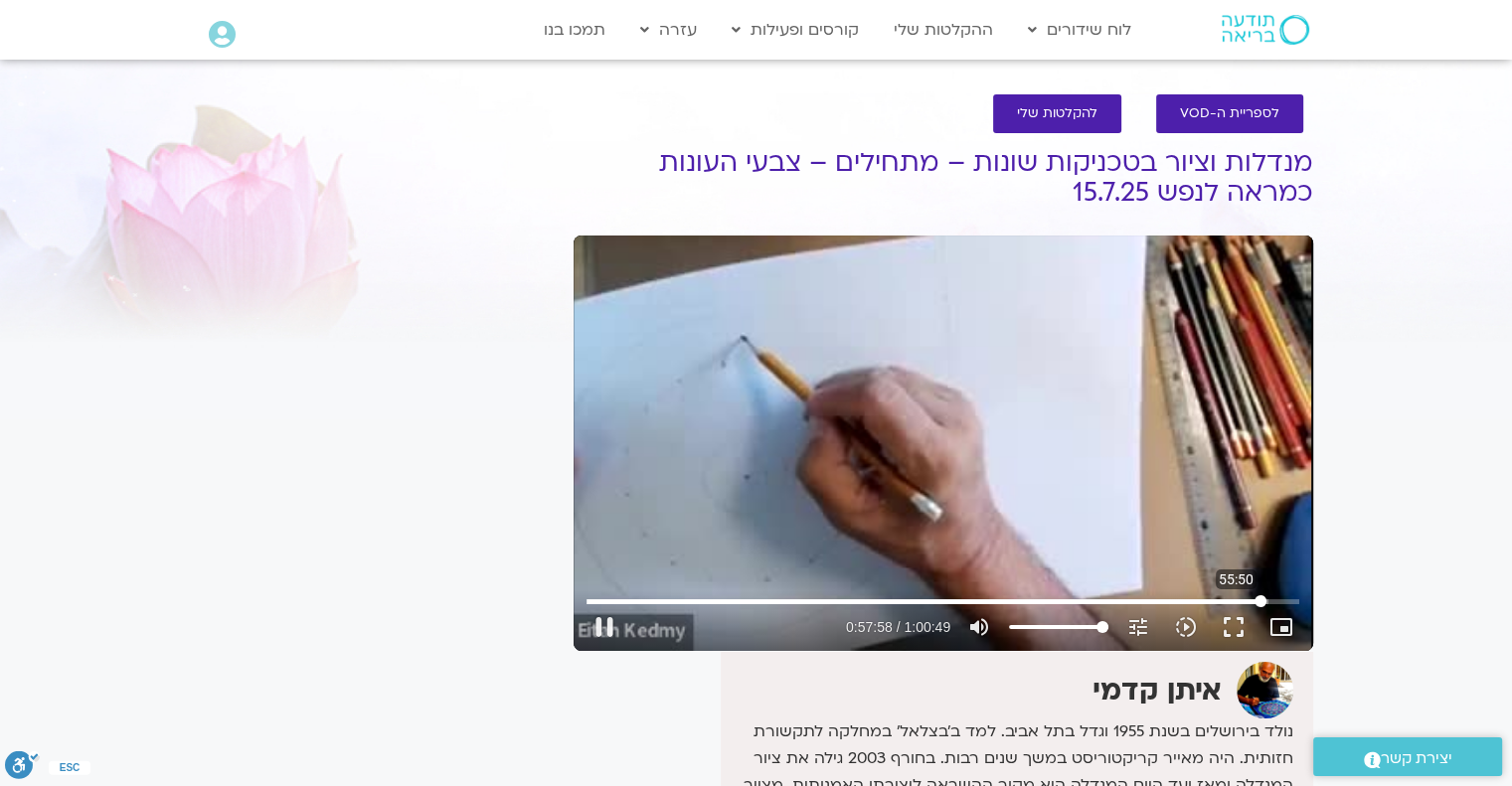 click at bounding box center (942, 601) 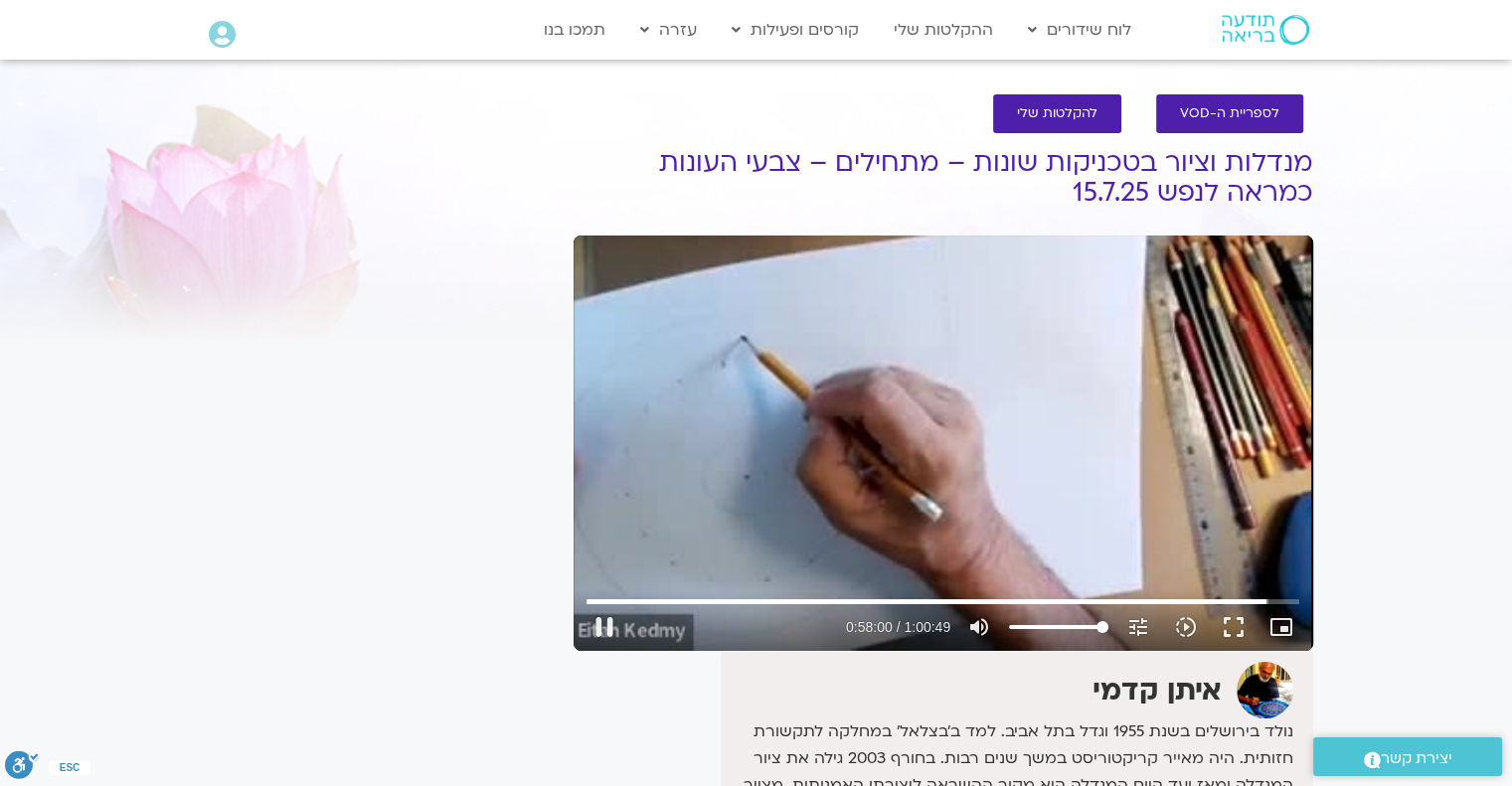 type on "3480.623189" 